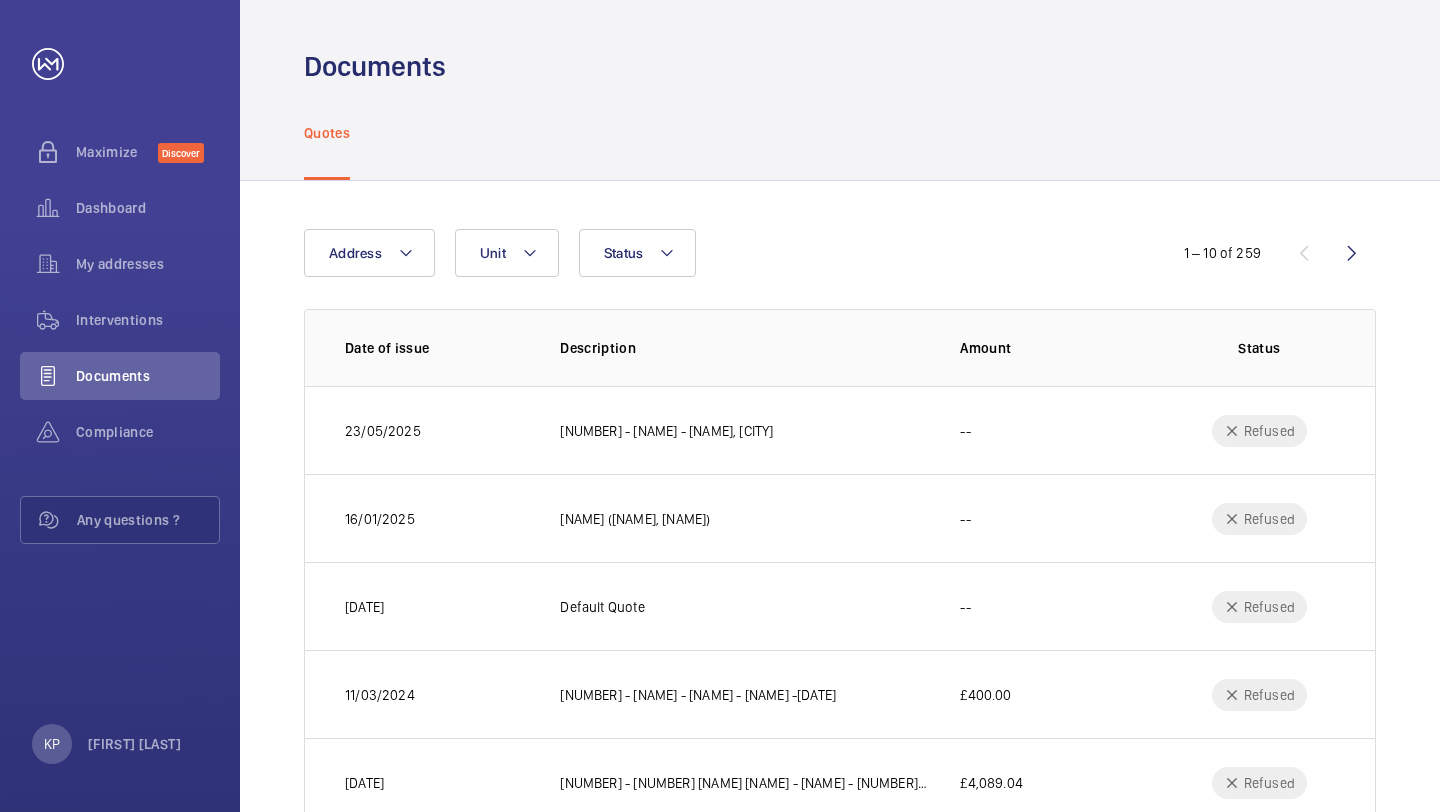 scroll, scrollTop: 0, scrollLeft: 0, axis: both 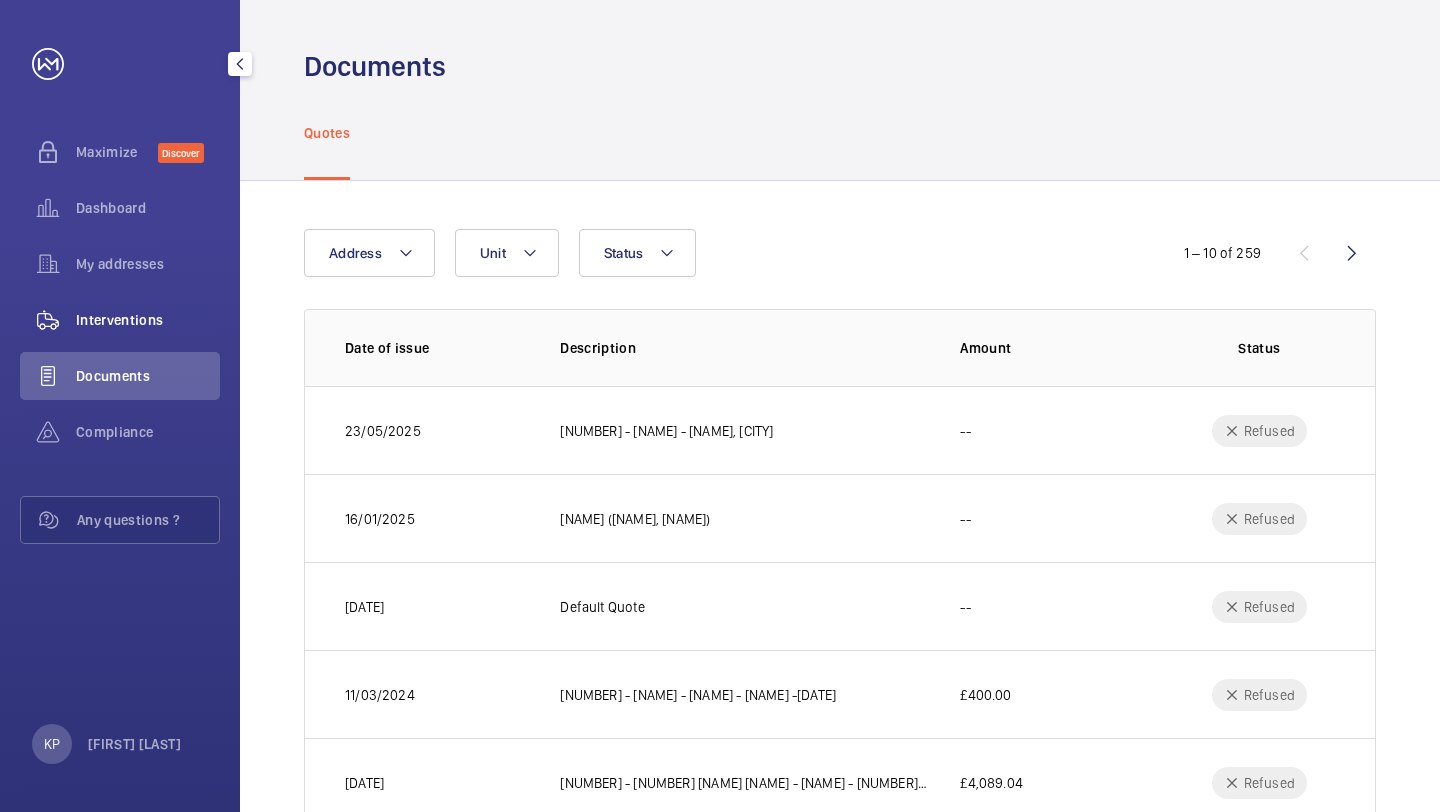 click on "Interventions" 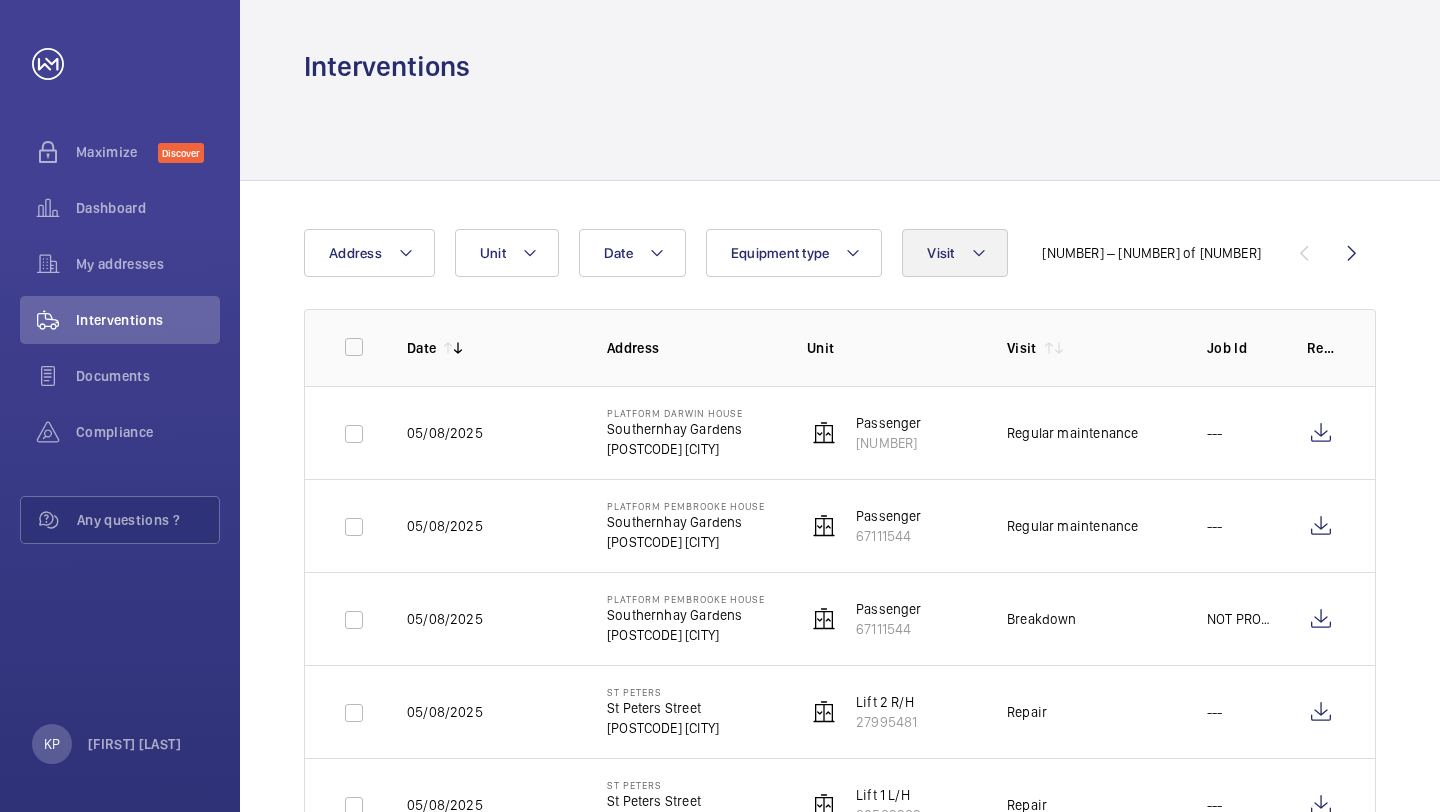 click on "Date Address Unit Equipment type Visit  1 – 30 of 1921  Date Address Unit Visit Job Id Report  05/08/2025   Platform Darwin House   Southernhay Gardens   EX1 1AW EXETER   Passenger   12064185    Regular maintenance   ---   05/08/2025   Platform Pembrooke House   Southernhay Gardens   EX1 1UN EXETER   Passenger    67111544    Regular maintenance   ---   05/08/2025   Platform Pembrooke House   Southernhay Gardens   EX1 1UN EXETER   Passenger    67111544    Breakdown   NOT PROVIDED    05/08/2025   St Peters   St Peters Street   MK40 2FH BEDFORD   Lift 2 R/H    27995481    Repair   ---   05/08/2025   St Peters   St Peters Street   MK40 2FH BEDFORD   Lift 1 L/H    80582282    Repair   ---   05/08/2025   Platform, The Boulevard   The Boulevard   RH10 1DJ CRAWLEY   Lift 2   28616594    Regular maintenance   ---   05/08/2025   Platform, The Boulevard   The Boulevard   RH10 1DJ CRAWLEY   Lift 1   41459074    Regular maintenance   ---   05/08/2025   Platform, The Boulevard   The Boulevard   RH10 1DJ CRAWLEY   Lift 3" 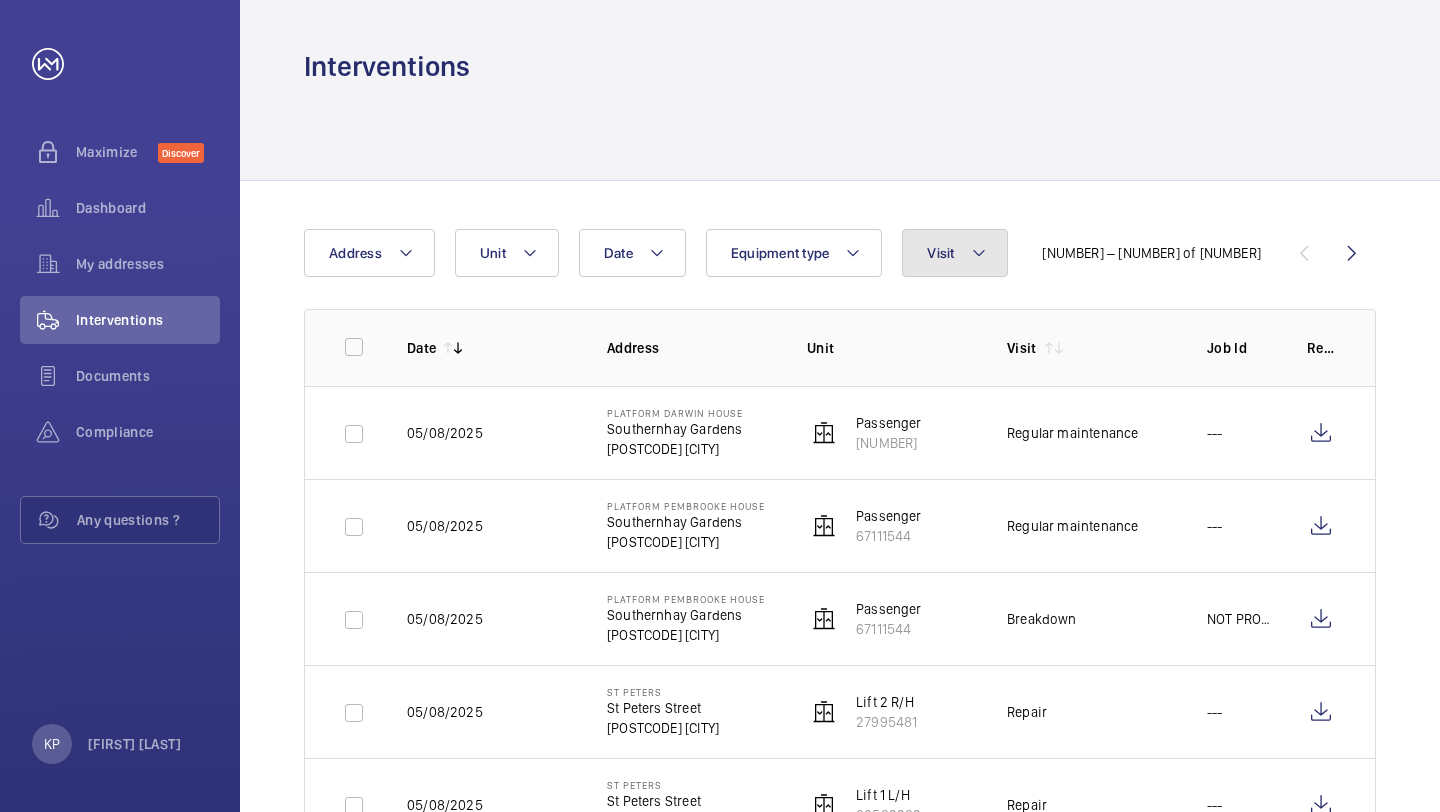 click on "Visit" 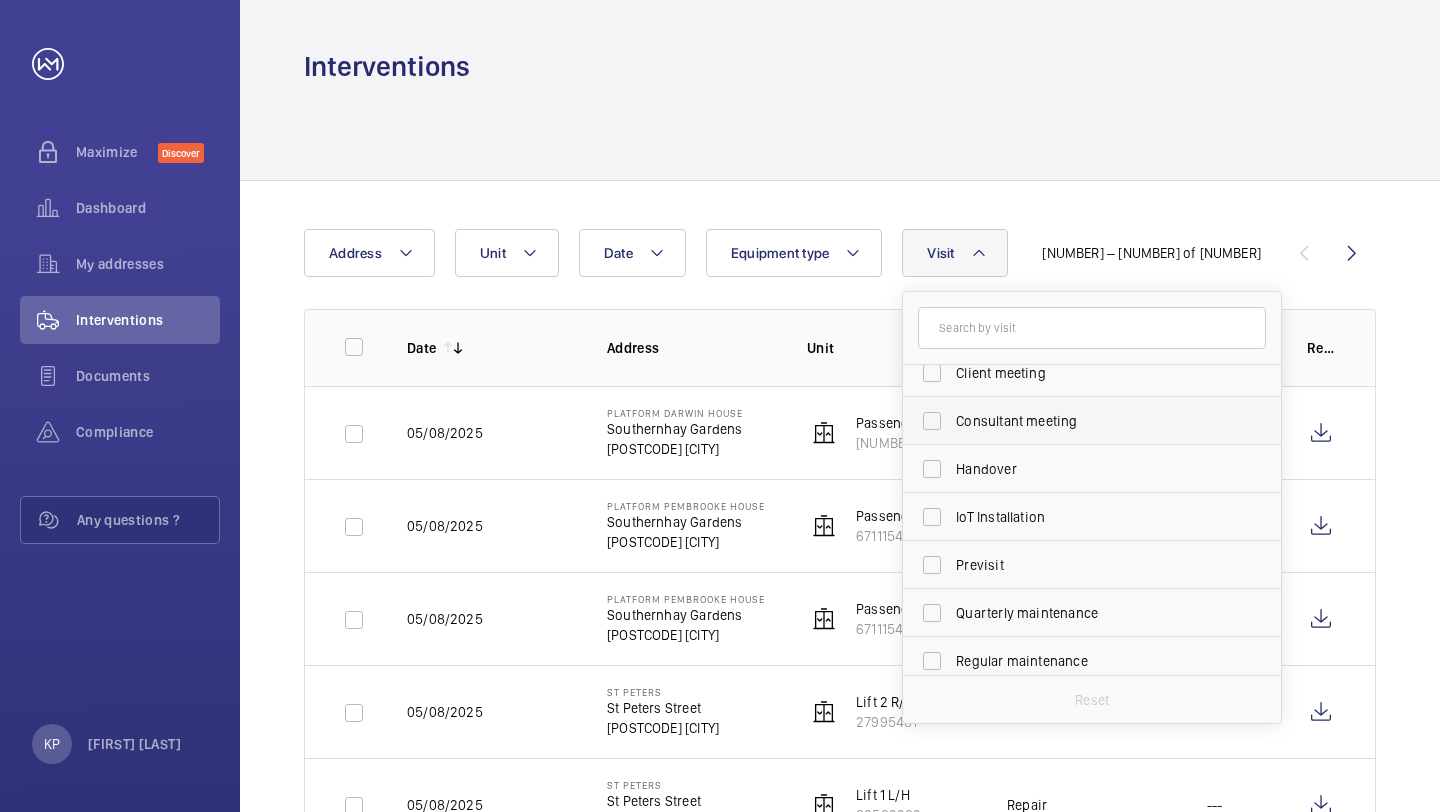 scroll, scrollTop: 120, scrollLeft: 0, axis: vertical 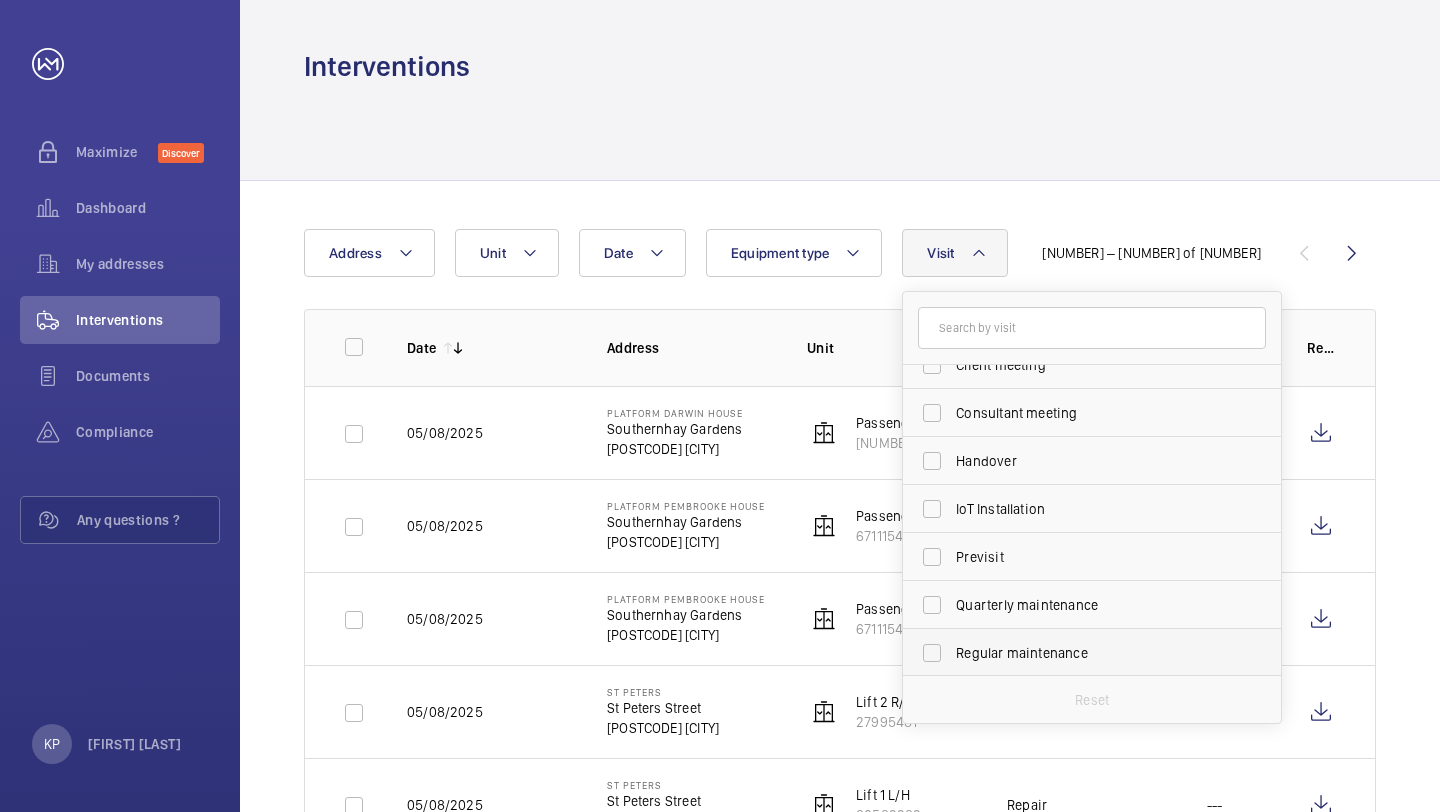 click on "Regular maintenance" at bounding box center [1077, 653] 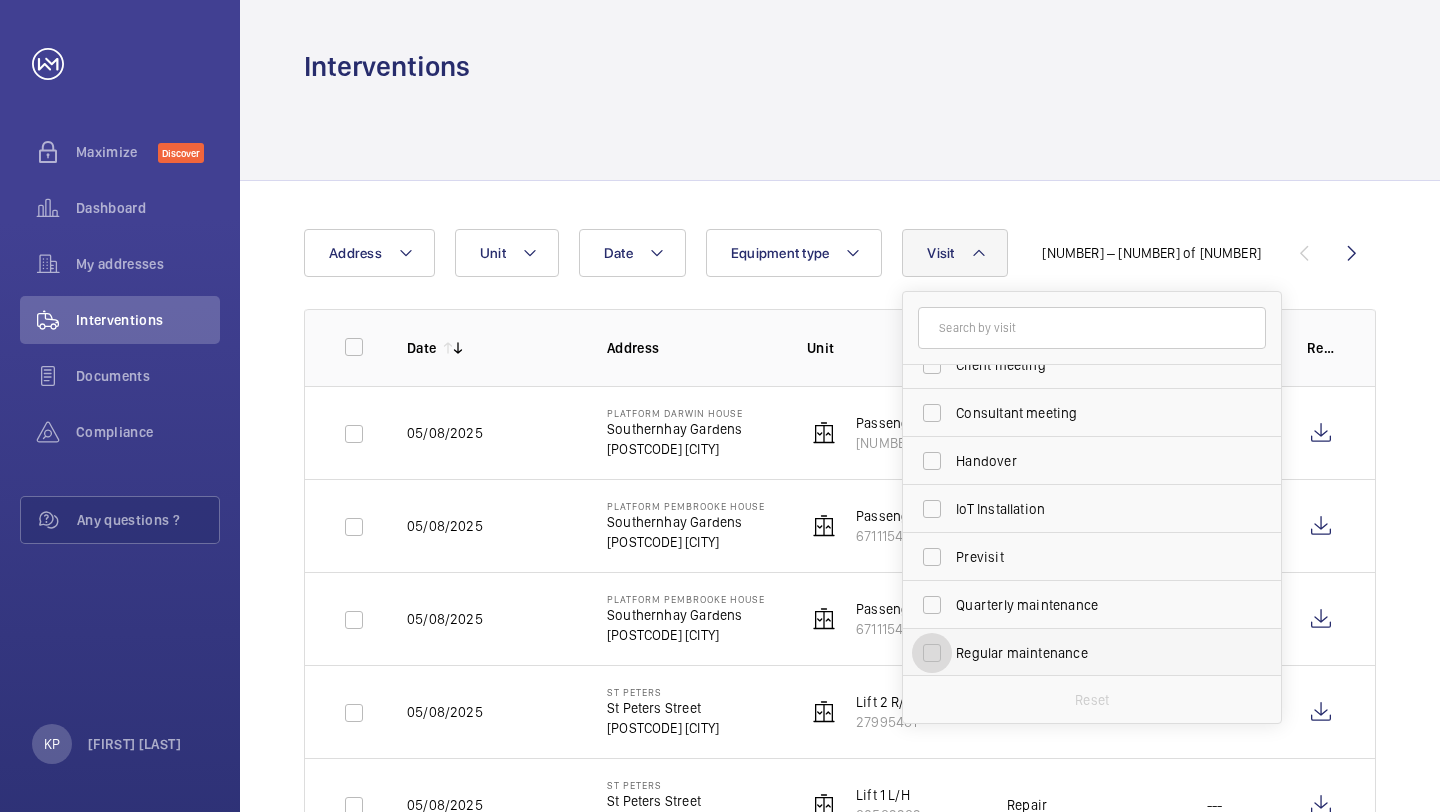 click on "Regular maintenance" at bounding box center [932, 653] 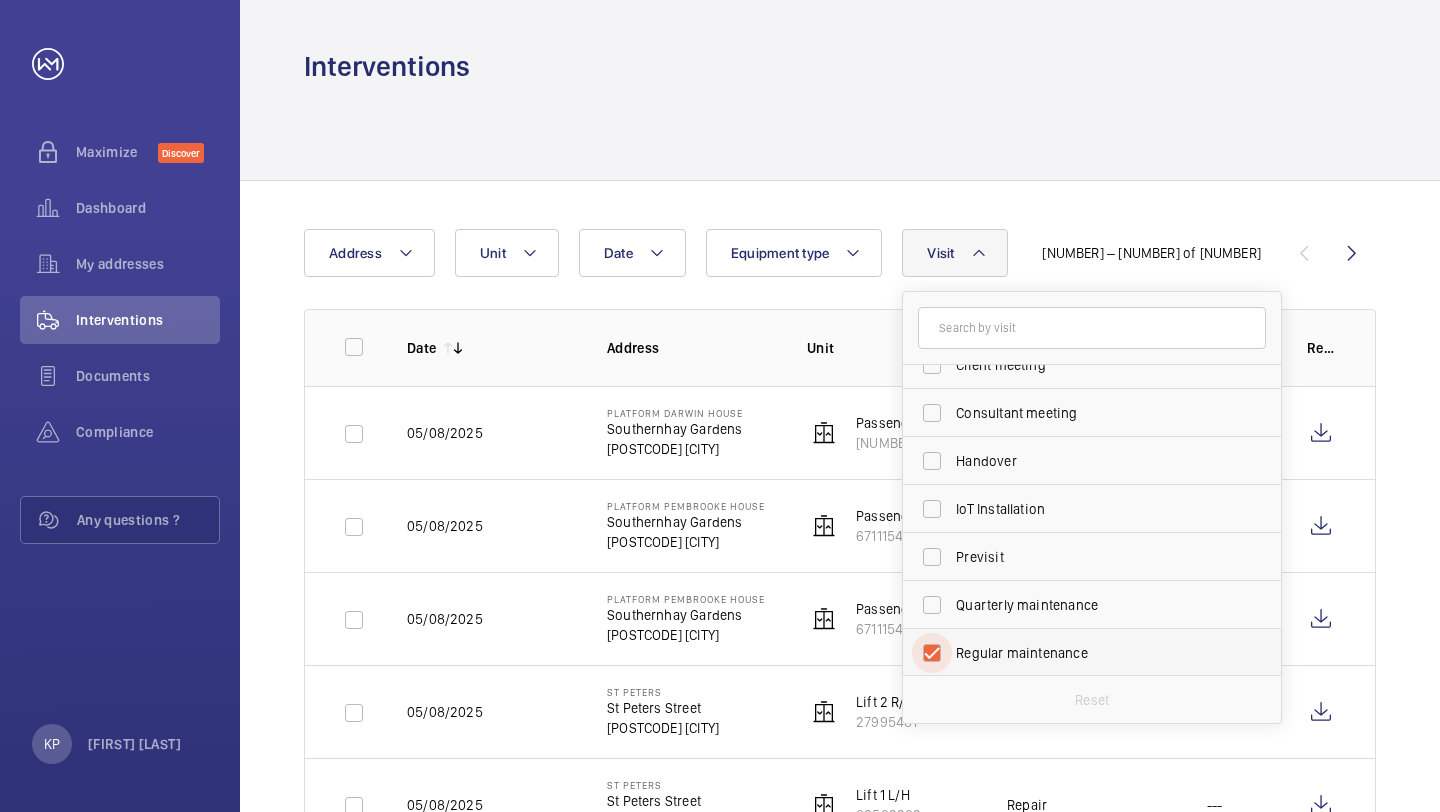 checkbox on "true" 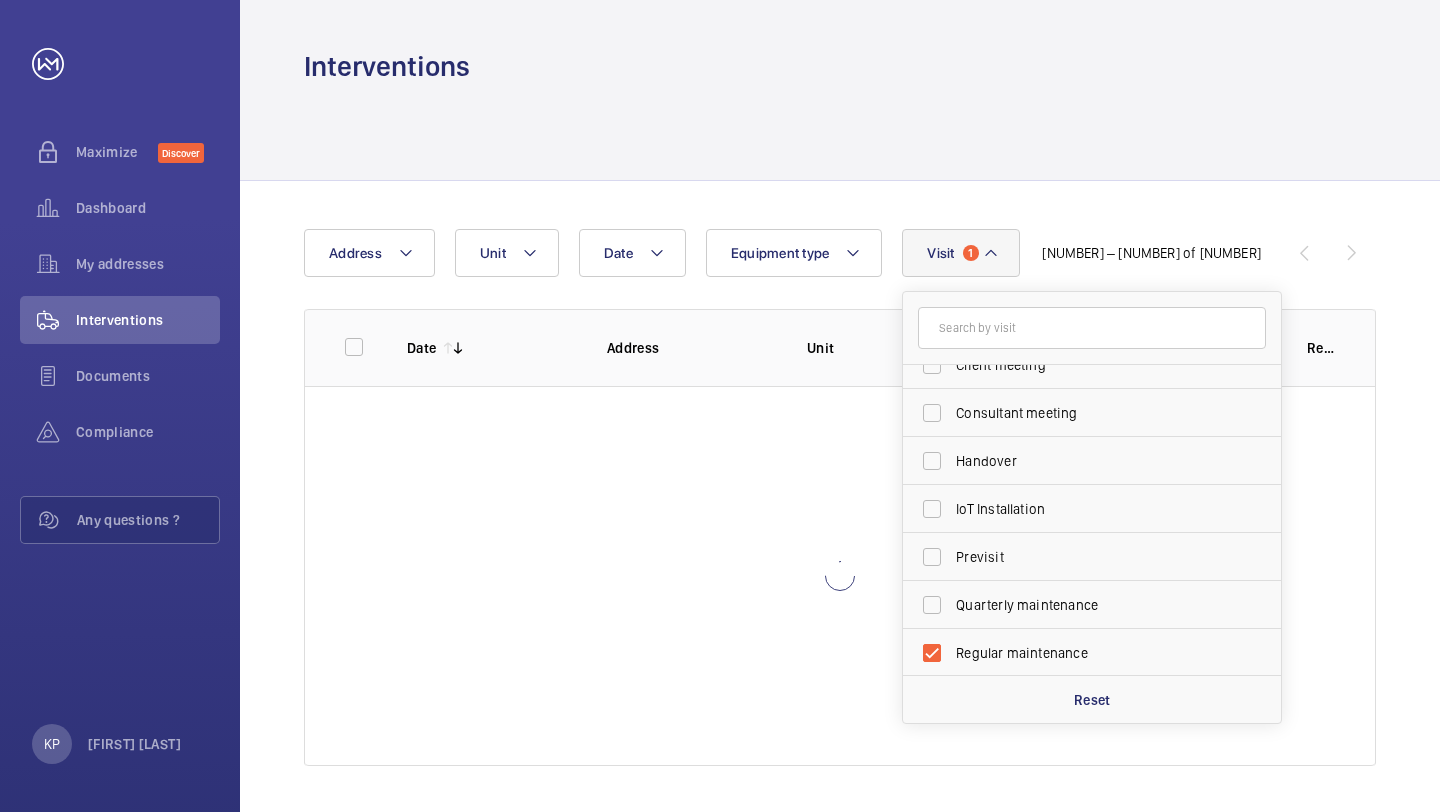 click on "Date Address Unit Equipment type Visit 1 Annual maintenance Breakdown Client meeting Consultant meeting Handover IoT Installation Previsit Quarterly maintenance Regular maintenance Repair Security audit Semiannual maintenance Trapped passengers Reset  1 – 30 of 1921  Date Address Unit Visit Job Id Report" 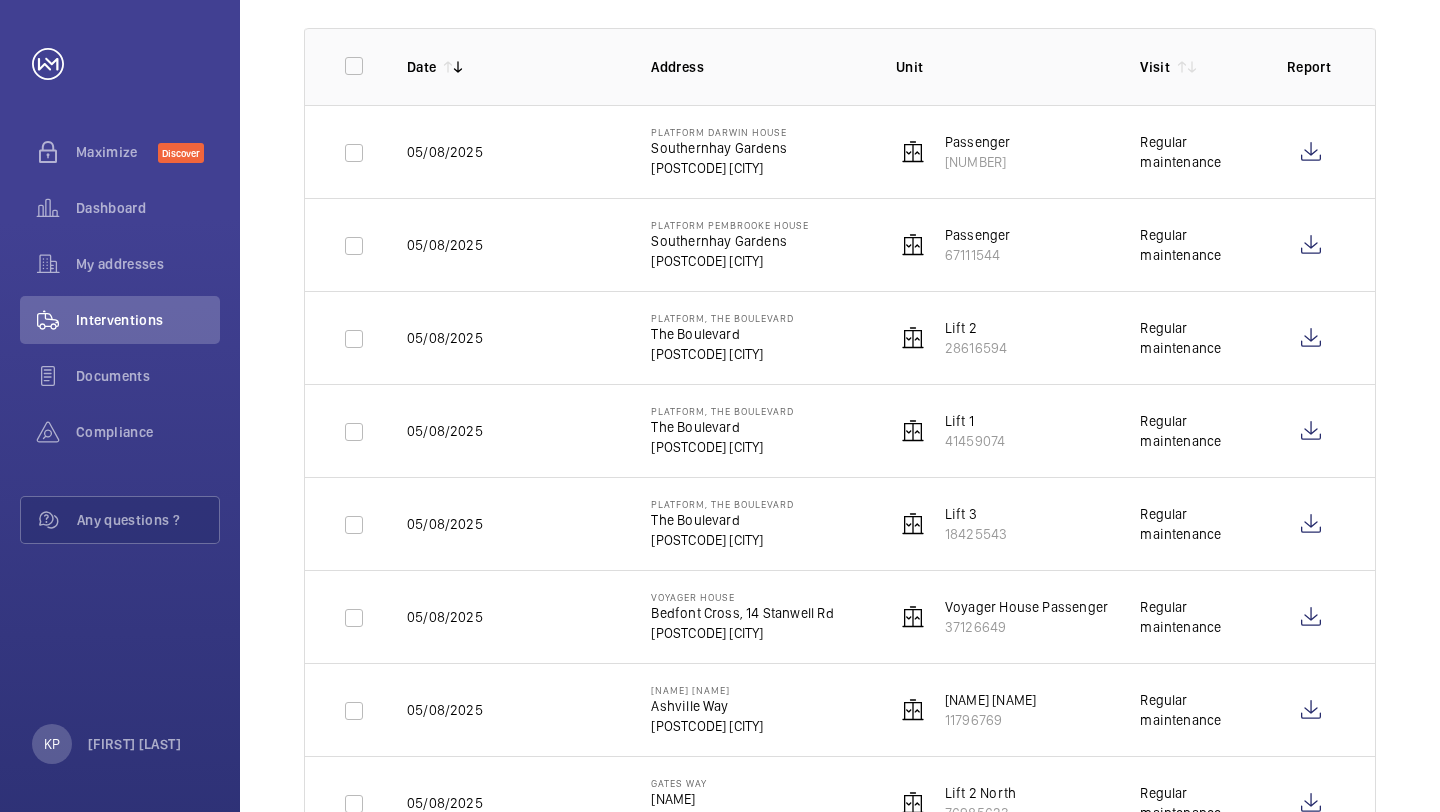 scroll, scrollTop: 0, scrollLeft: 0, axis: both 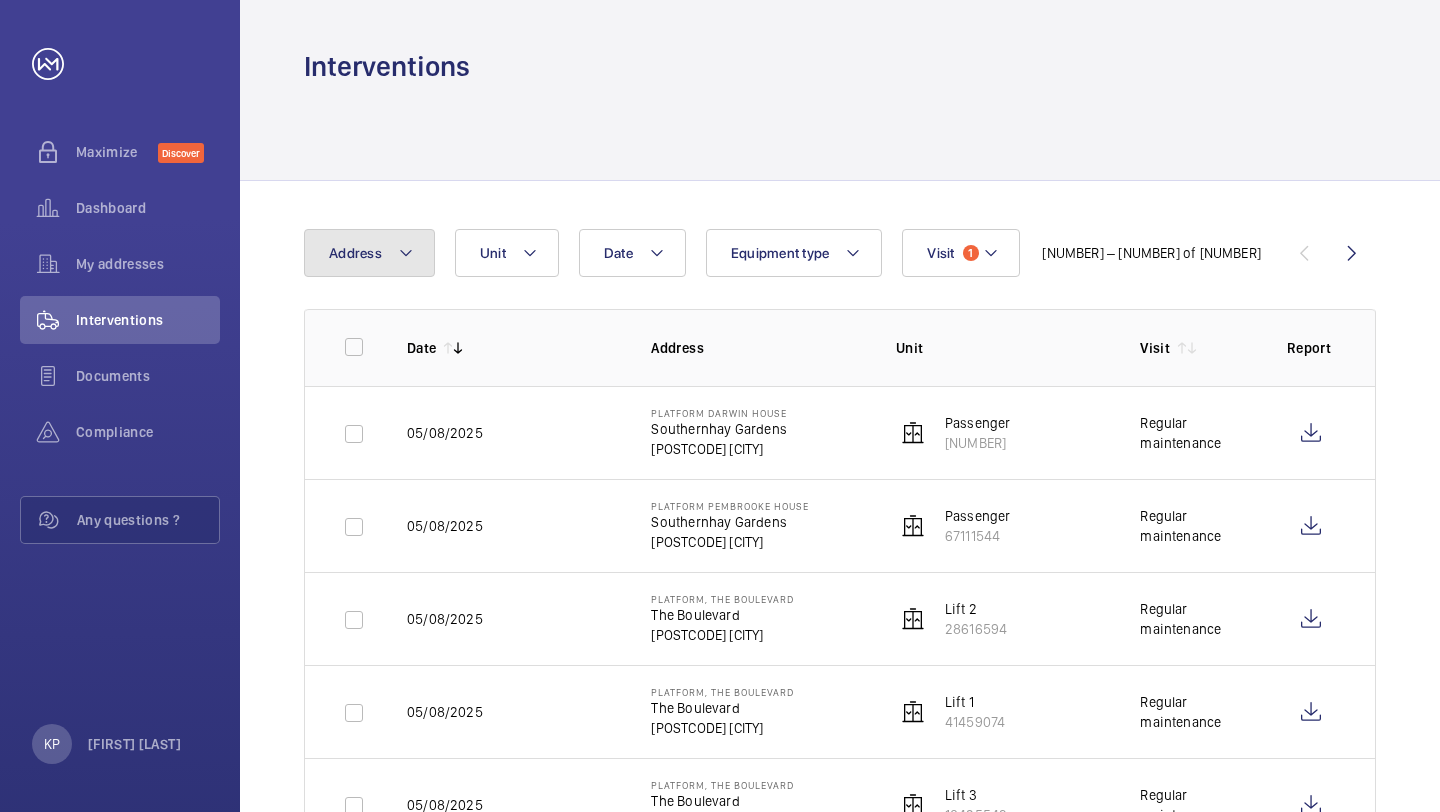click on "Address" 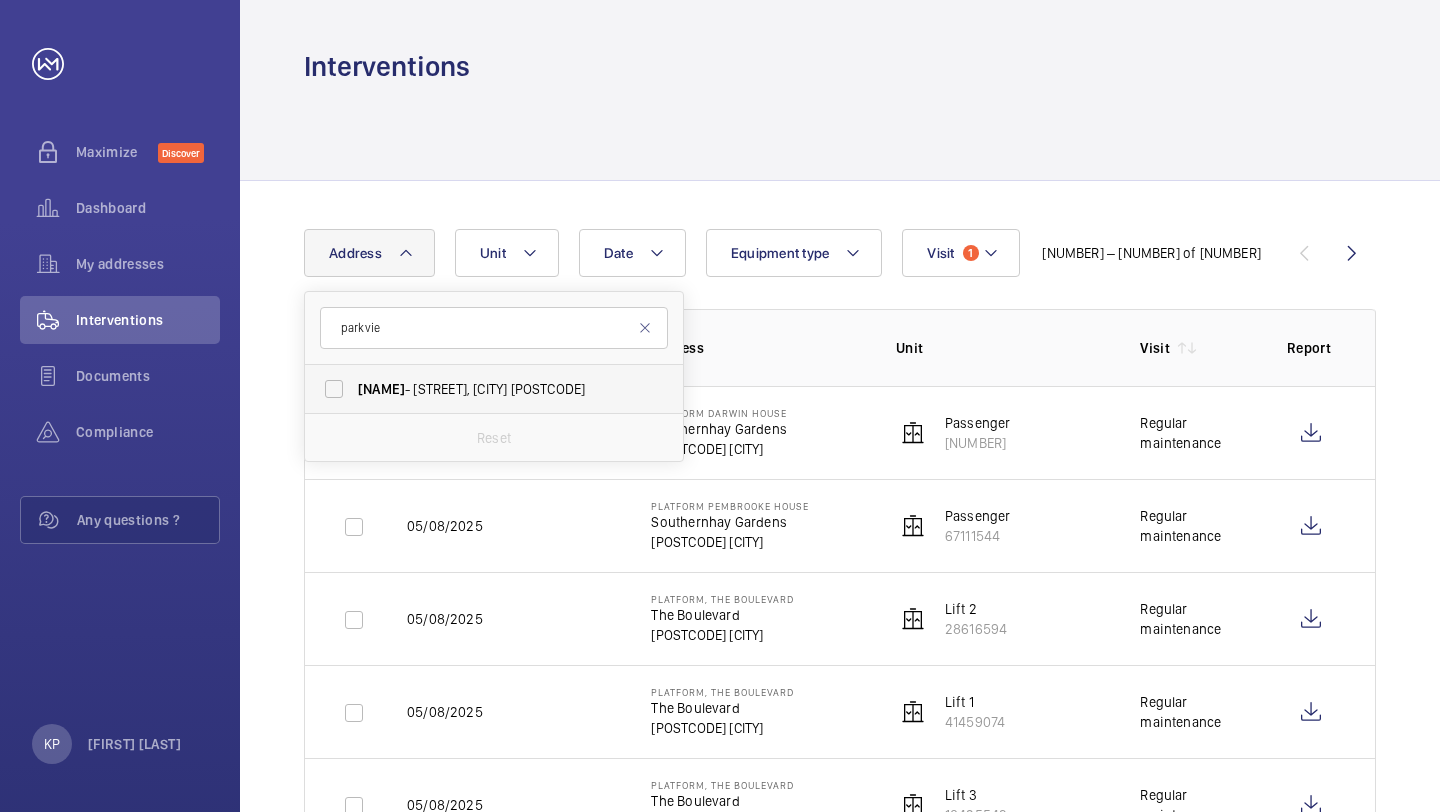 type on "parkvie" 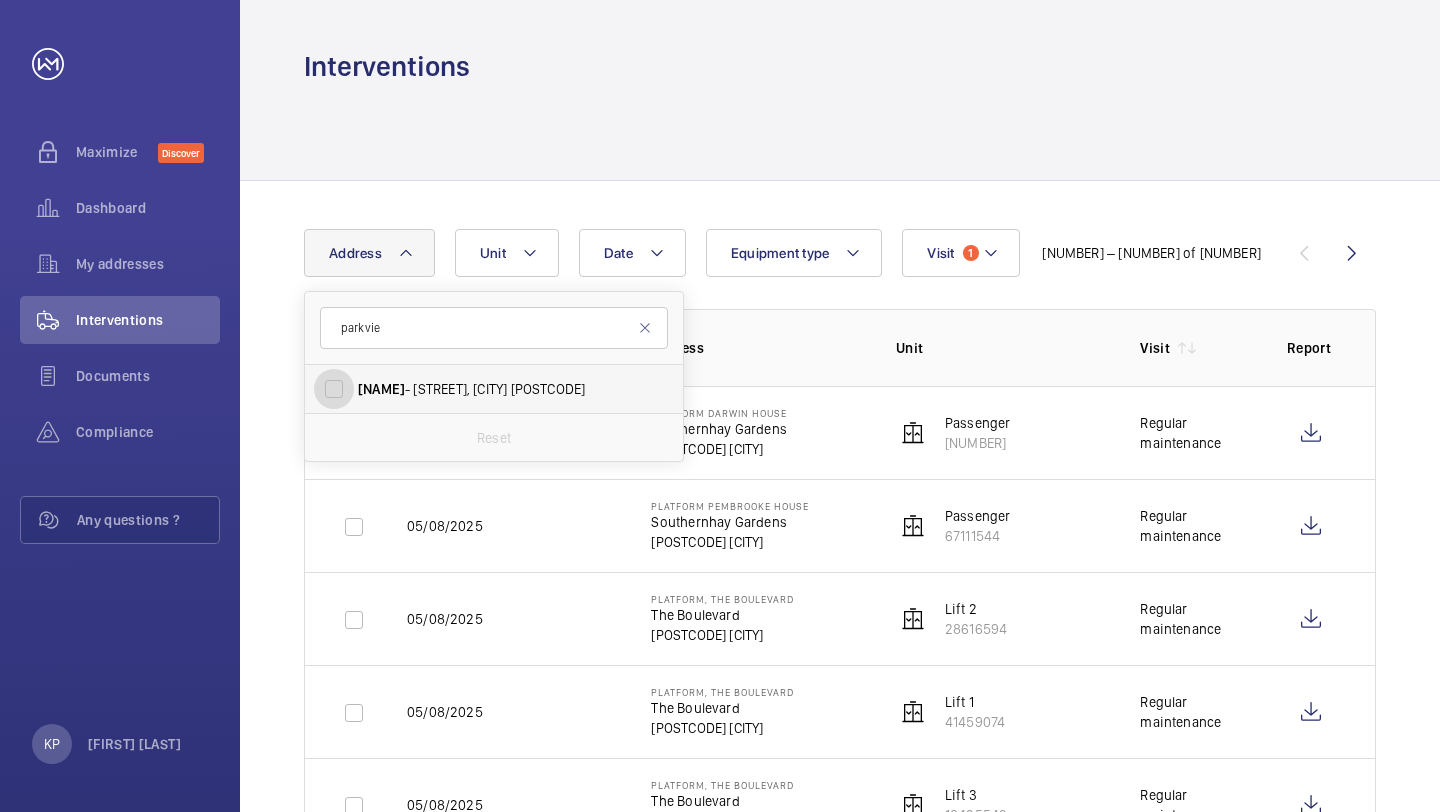 click on "Parkvie w - Great West Road, BRENTFORD TW8 9GU" at bounding box center [334, 389] 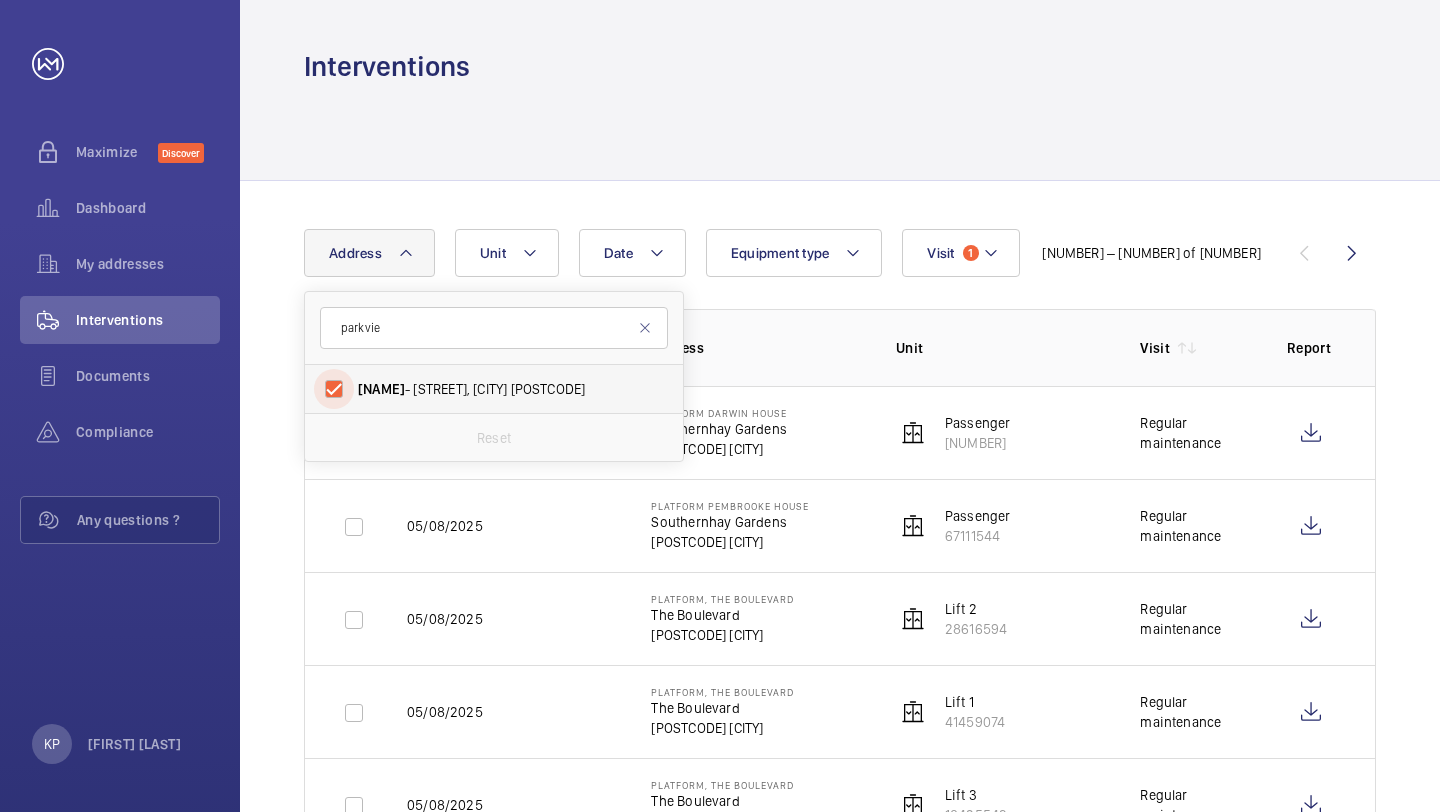 checkbox on "true" 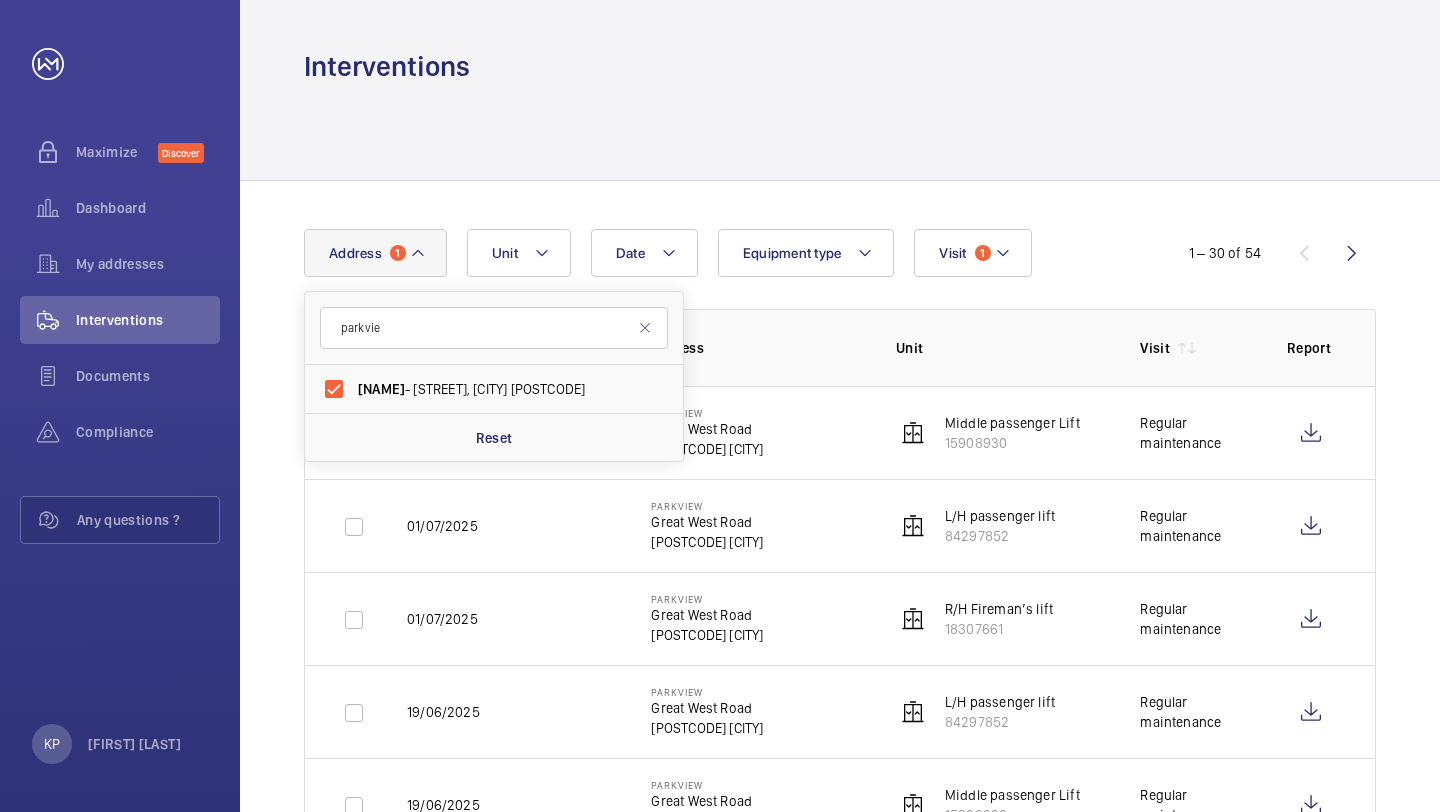 click on "Date Address 1 parkvie Parkvie w - Great West Road, BRENTFORD TW8 9GU Reset Unit Equipment type Visit 1  1 – 30 of 54  Date Address Unit Visit Report  01/07/2025   Parkview   Great West Road   TW8 9GU BRENTFORD   Middle passenger Lift   15908930    Regular maintenance   01/07/2025   Parkview   Great West Road   TW8 9GU BRENTFORD   L/H passenger lift   84297852    Regular maintenance   01/07/2025   Parkview   Great West Road   TW8 9GU BRENTFORD   R/H Fireman’s lift   18307661    Regular maintenance   19/06/2025   Parkview   Great West Road   TW8 9GU BRENTFORD   L/H passenger lift   84297852    Regular maintenance   19/06/2025   Parkview   Great West Road   TW8 9GU BRENTFORD   Middle passenger Lift   15908930    Regular maintenance   19/06/2025   Parkview   Great West Road   TW8 9GU BRENTFORD   R/H Fireman’s lift   18307661    Regular maintenance   27/05/2025   Parkview   Great West Road   TW8 9GU BRENTFORD   R/H Fireman’s lift   18307661    Regular maintenance   20/05/2025   Parkview   Great West Road" 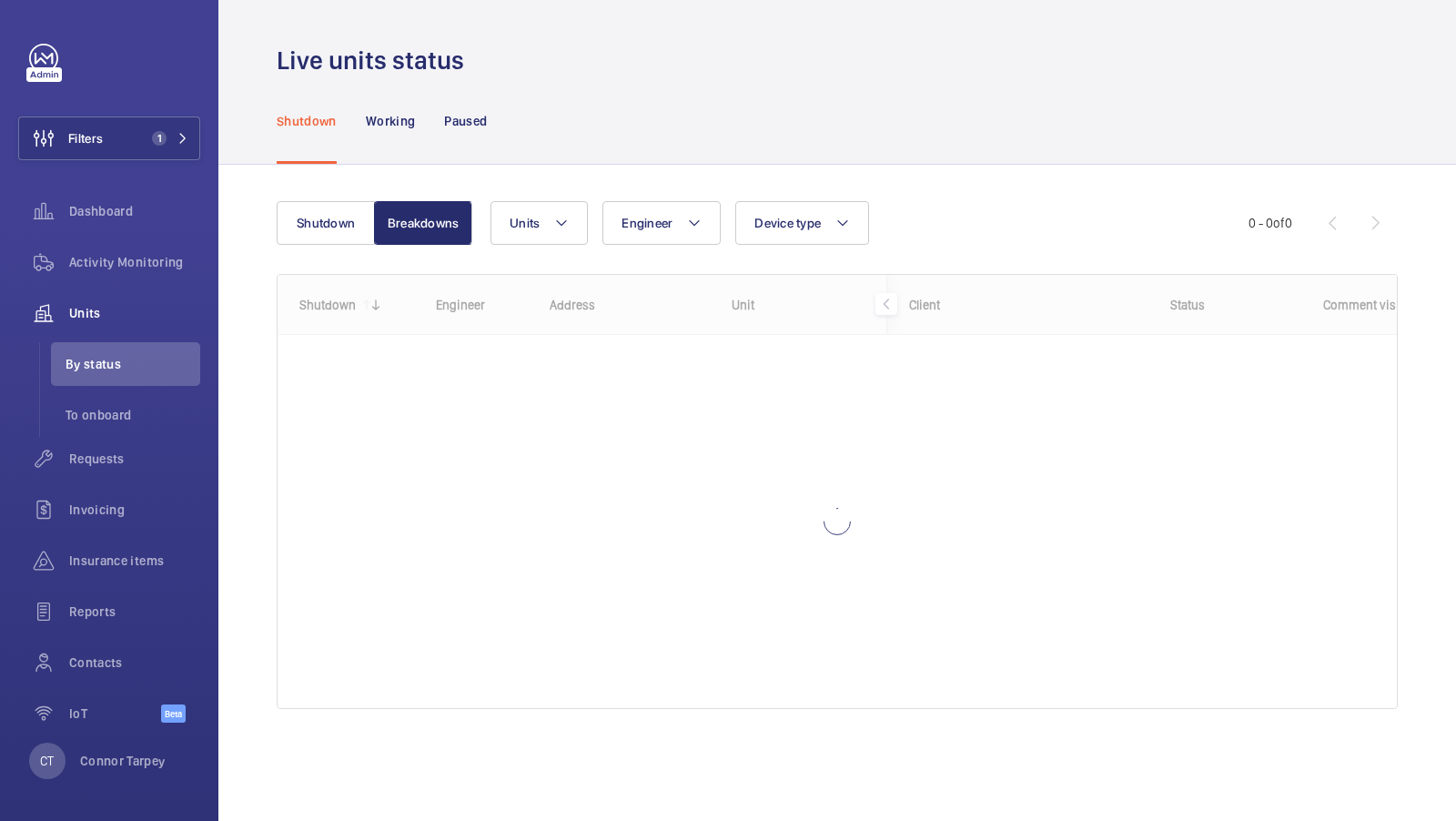 scroll, scrollTop: 0, scrollLeft: 0, axis: both 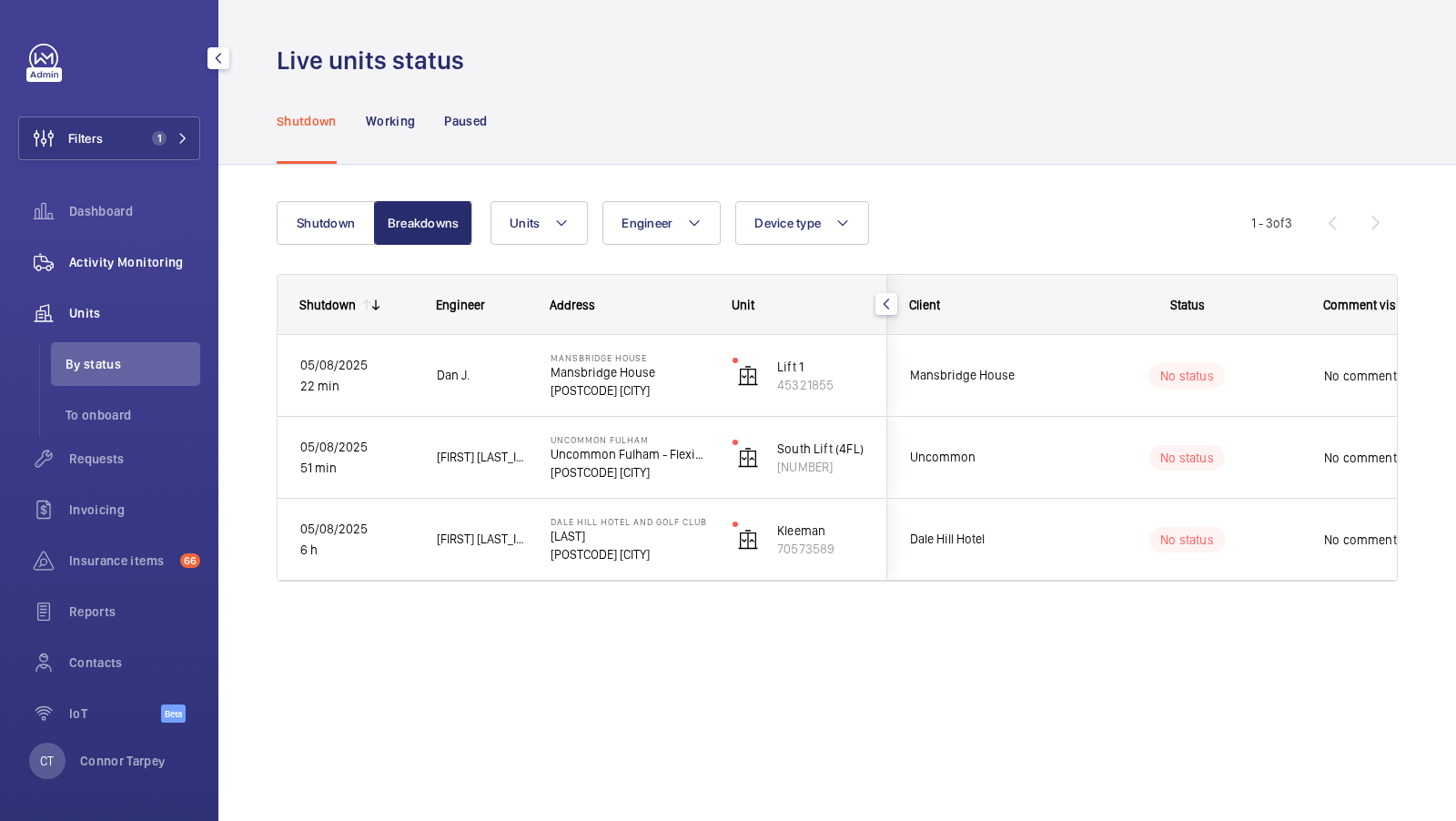 click on "Activity Monitoring" 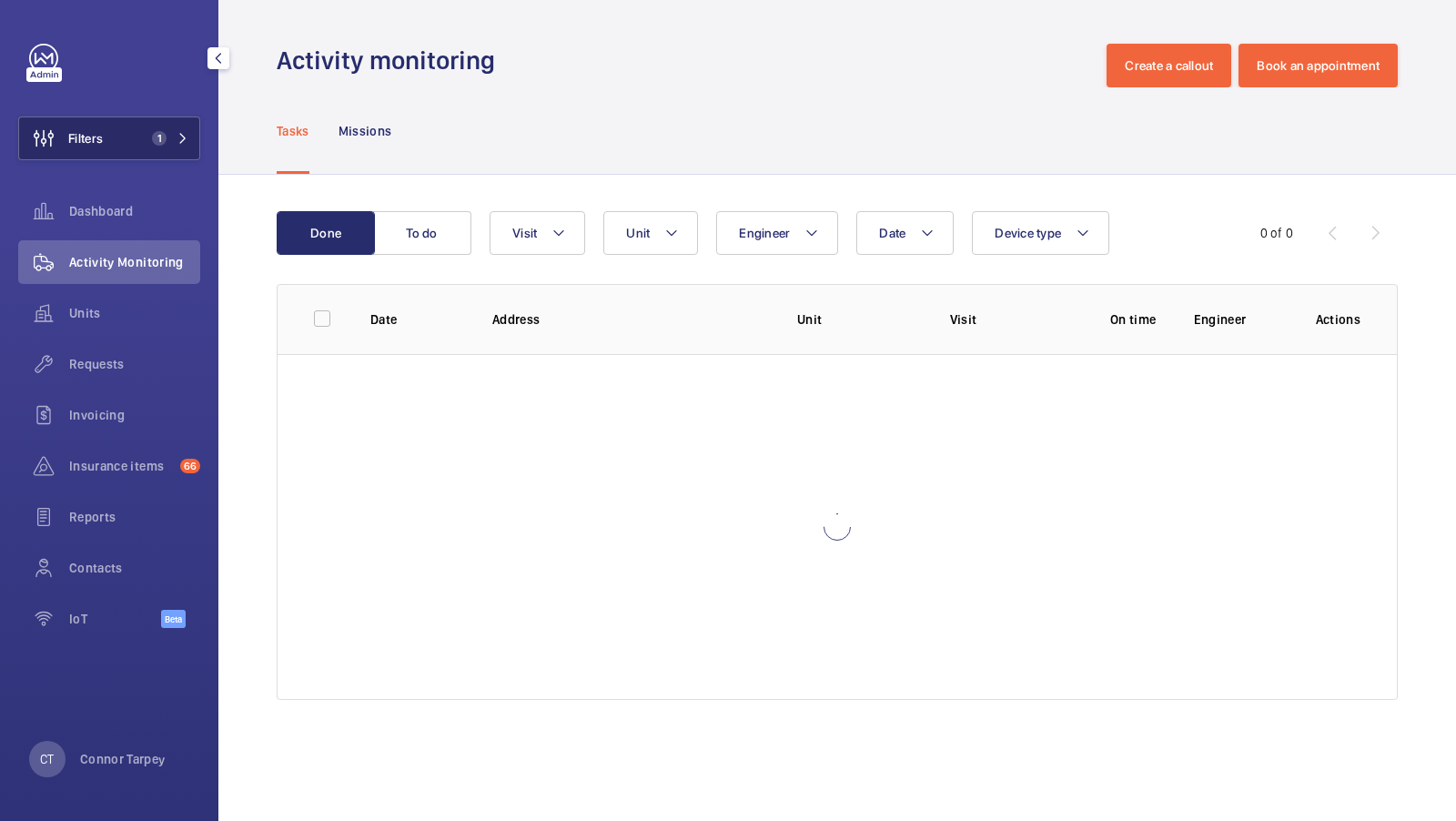 click on "1" 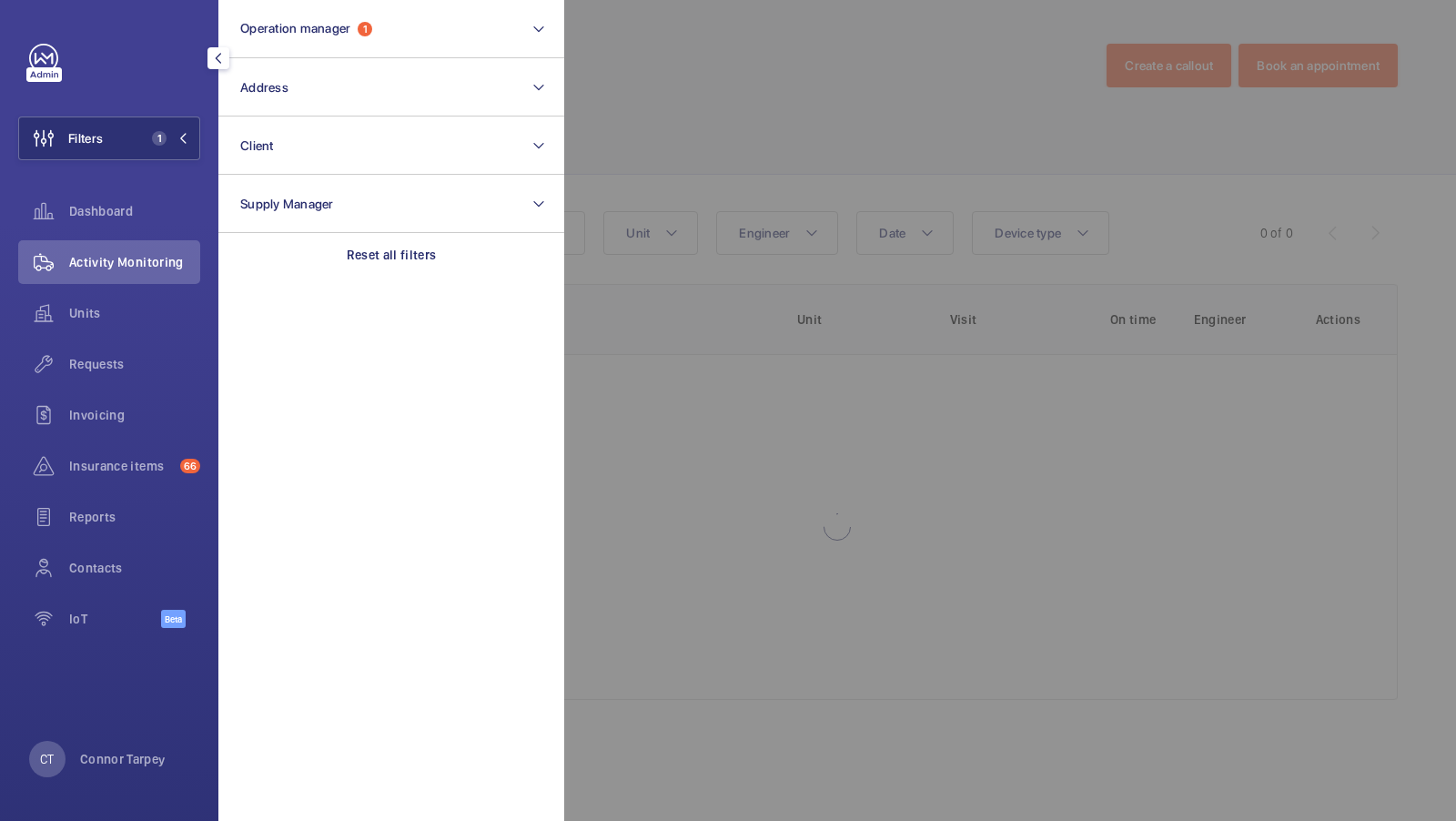 click 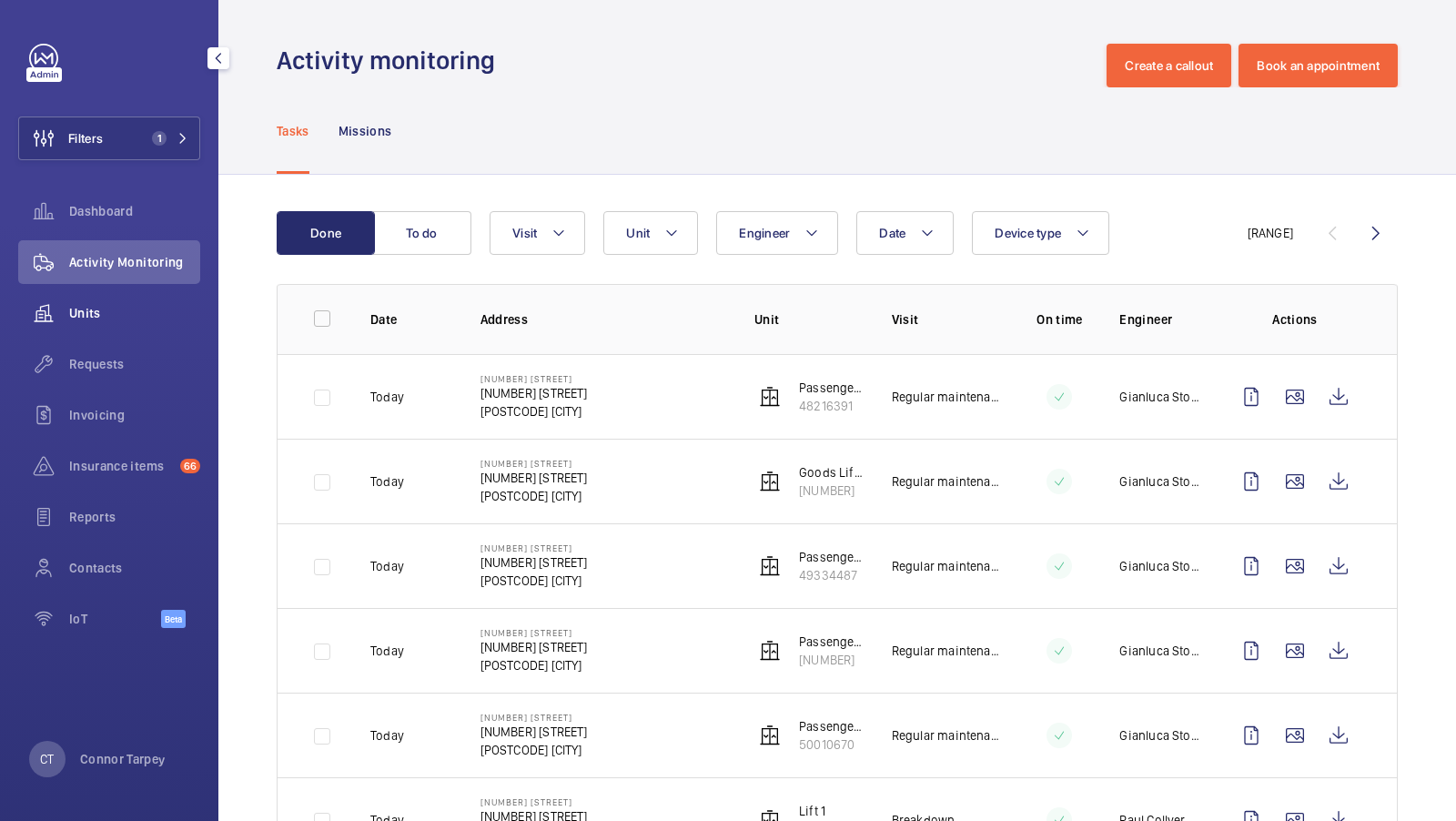 click on "Units" 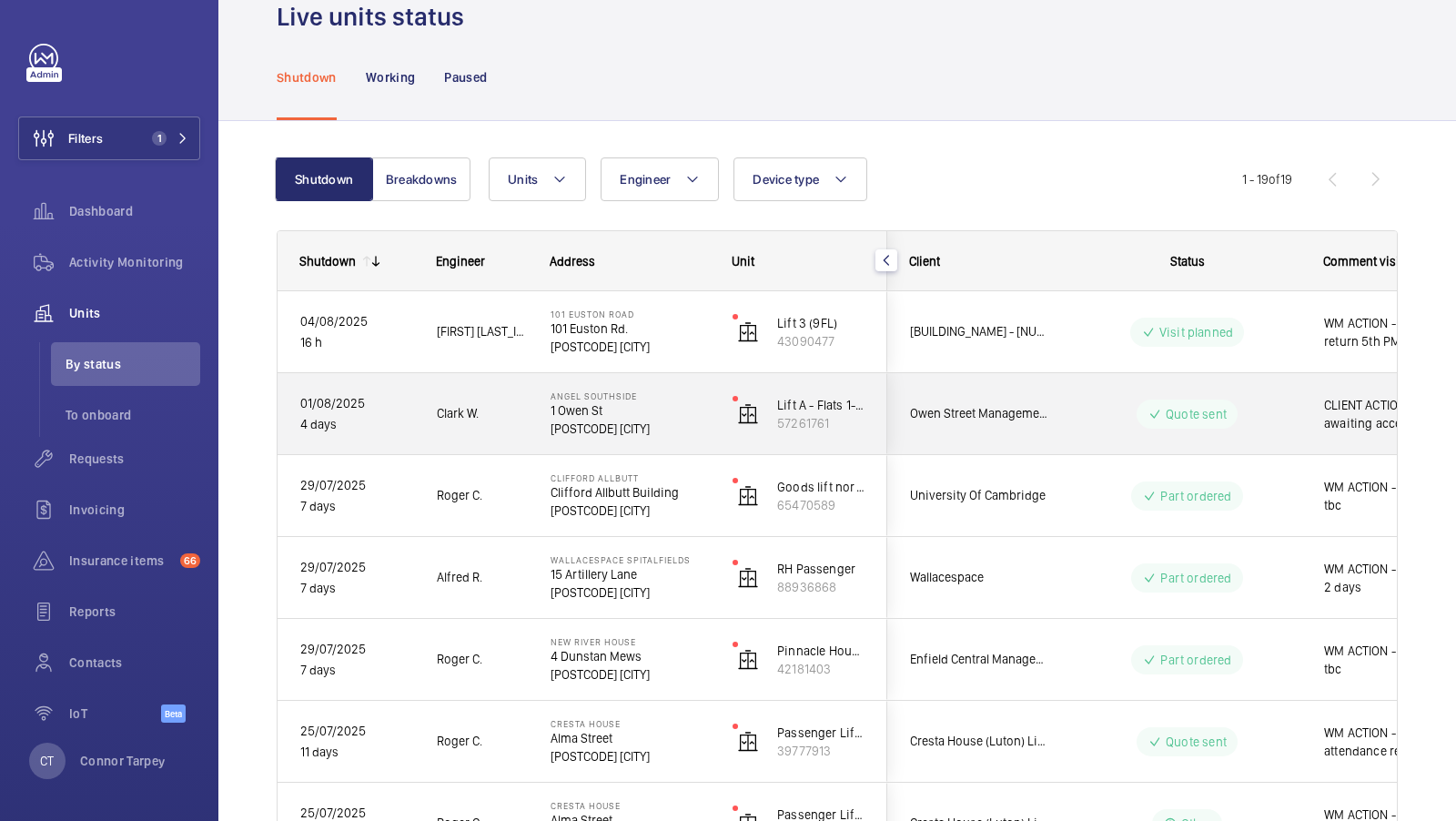 scroll, scrollTop: 47, scrollLeft: 0, axis: vertical 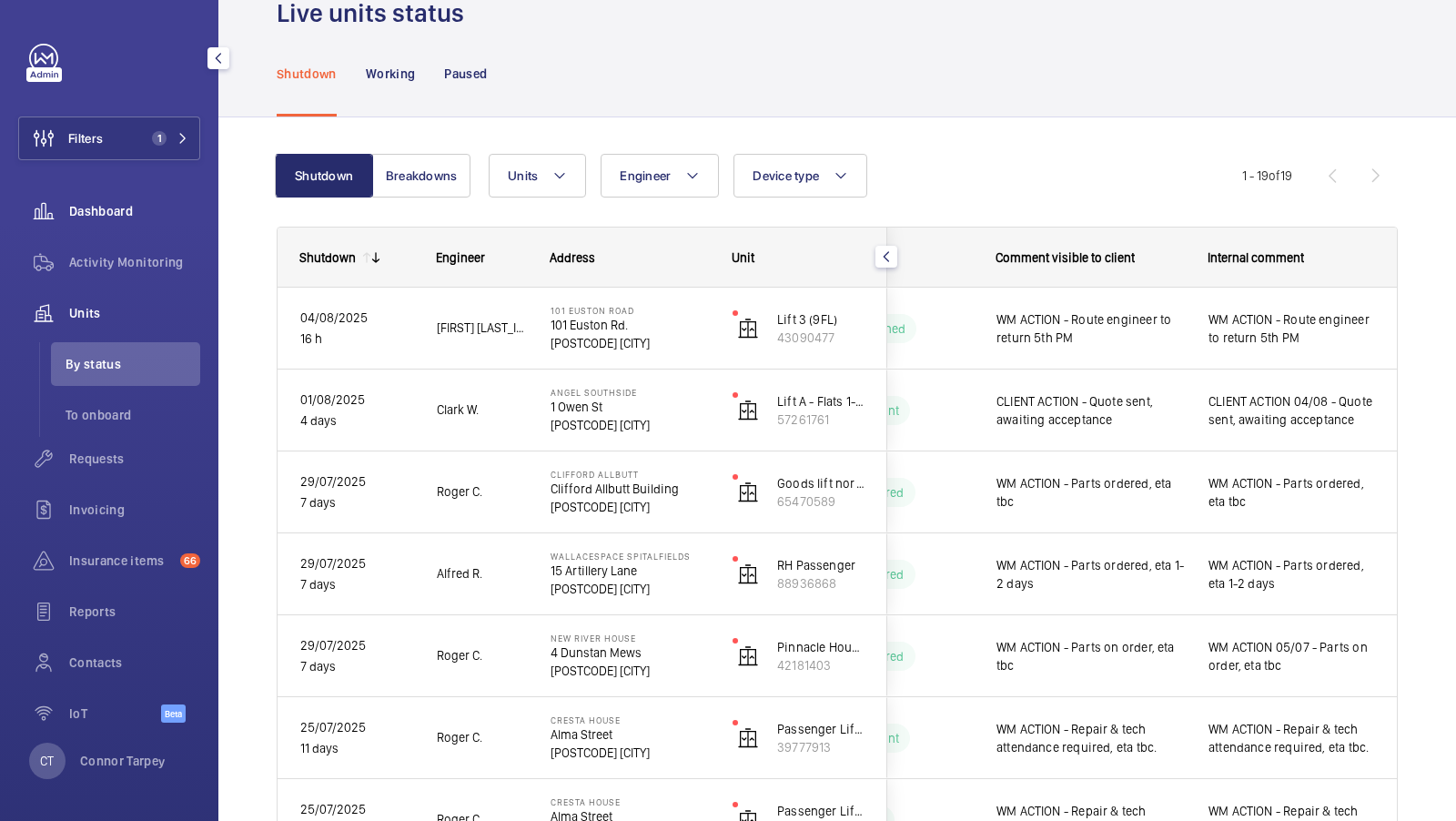 click on "Dashboard" 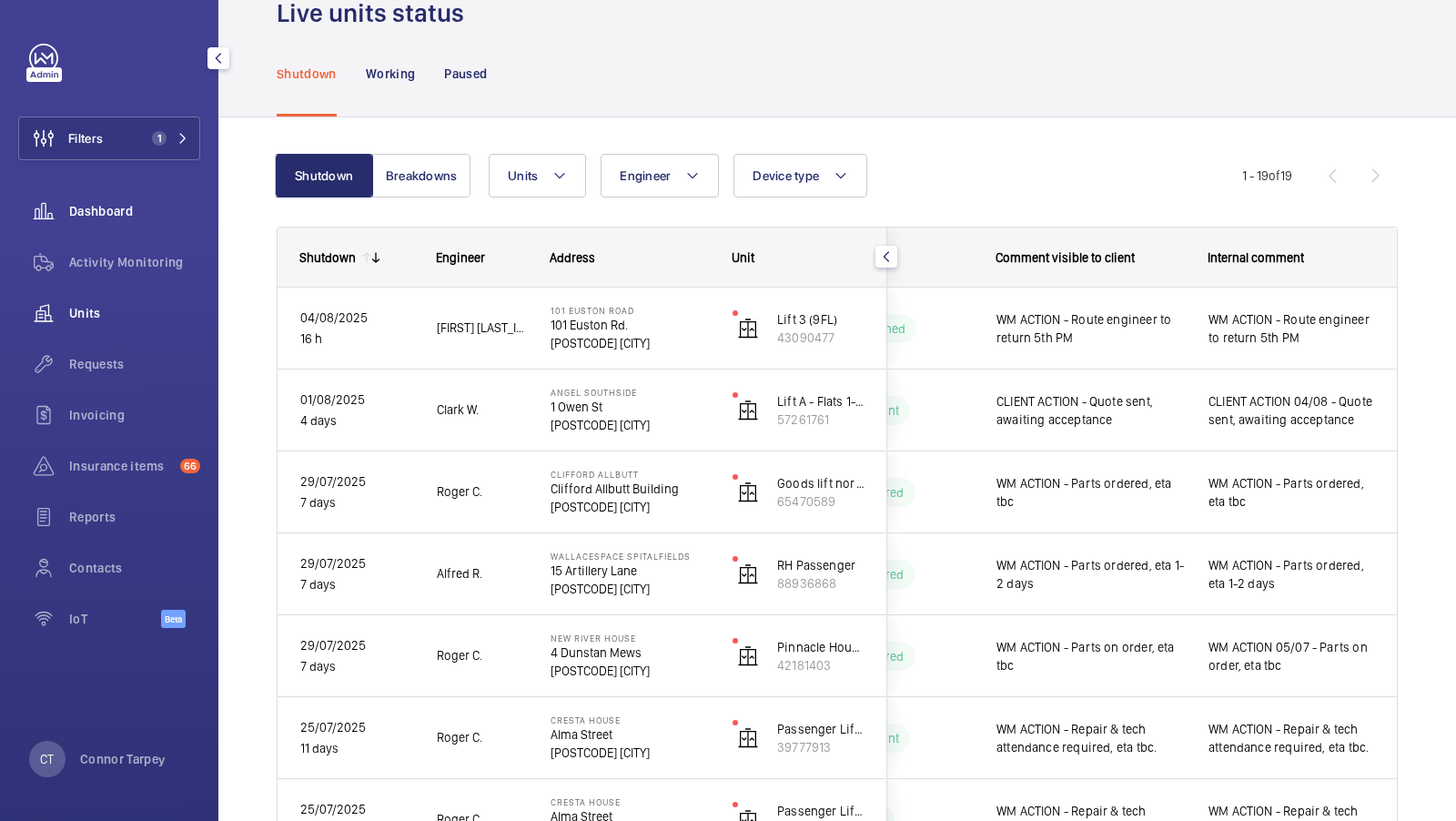 scroll, scrollTop: 0, scrollLeft: 0, axis: both 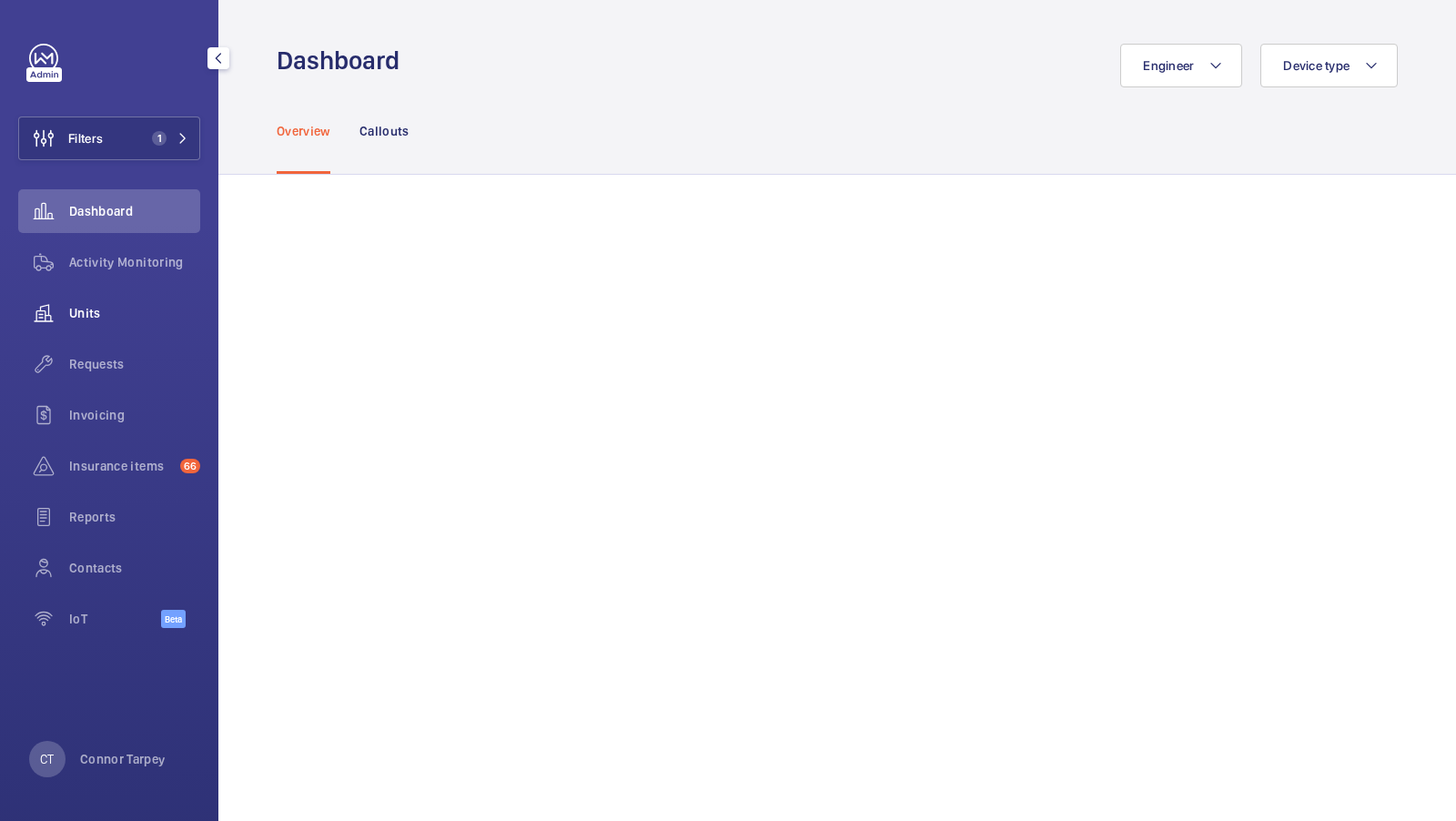 click on "Units" 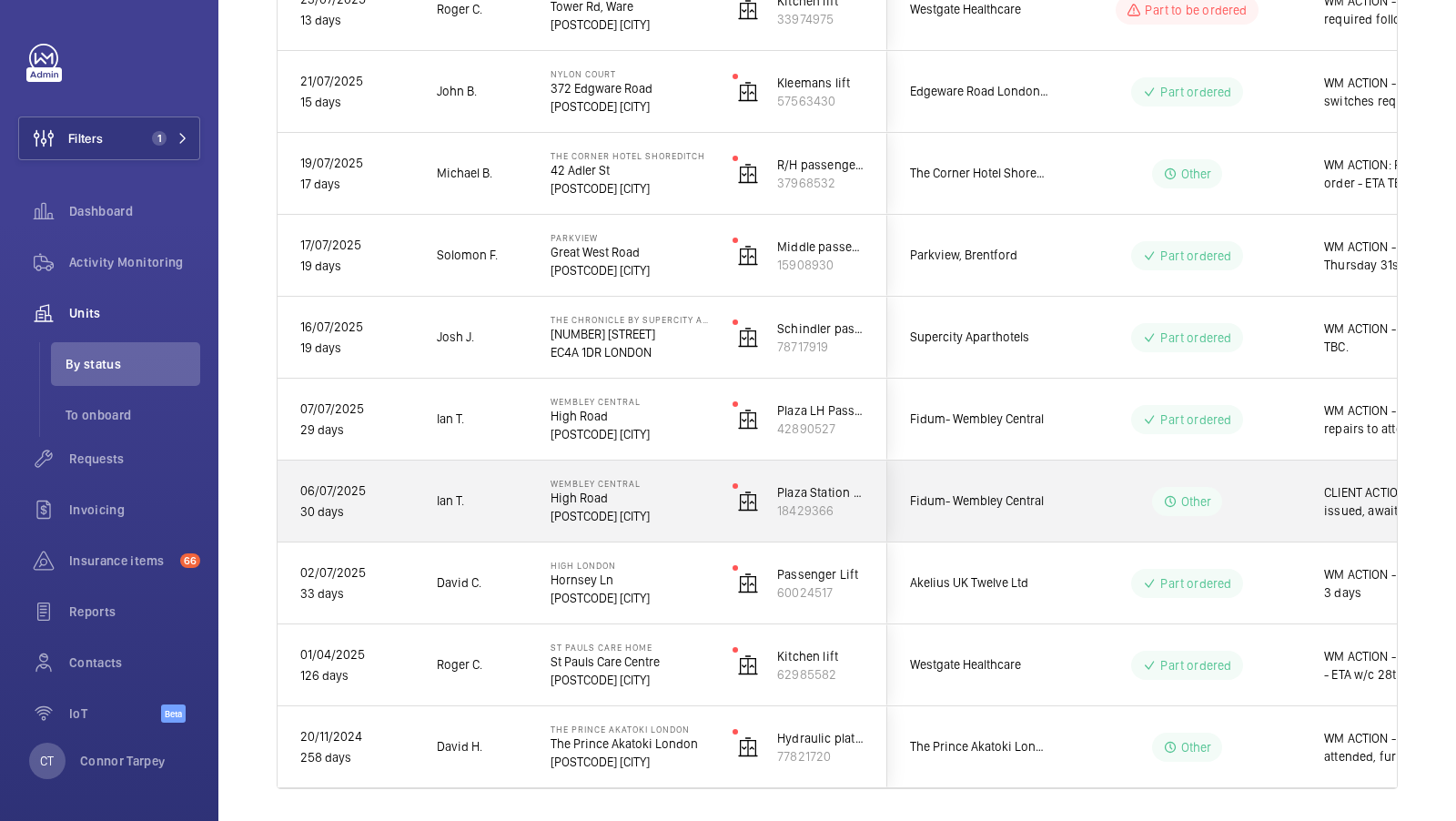 scroll, scrollTop: 1057, scrollLeft: 0, axis: vertical 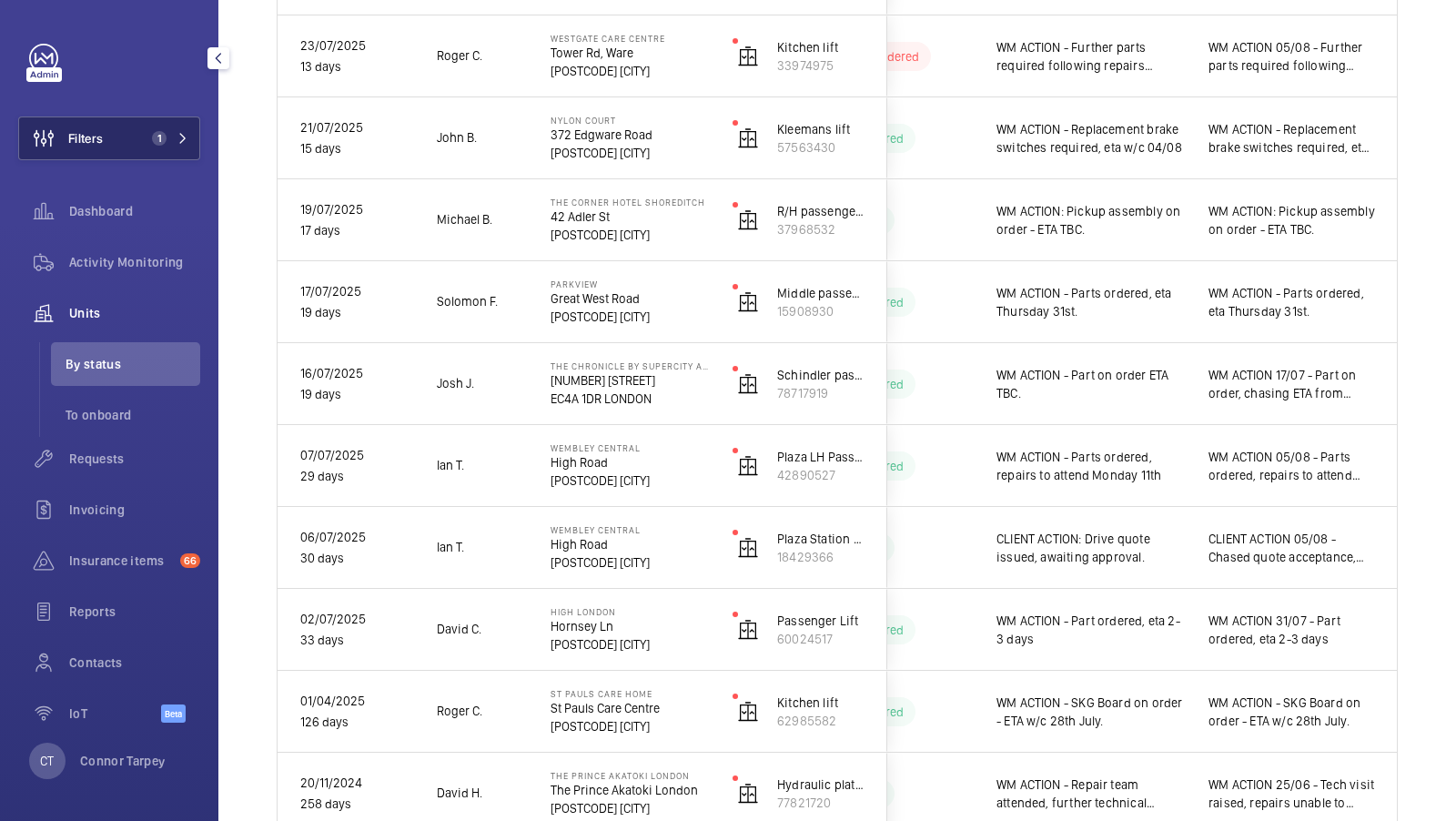 click on "Filters 1" 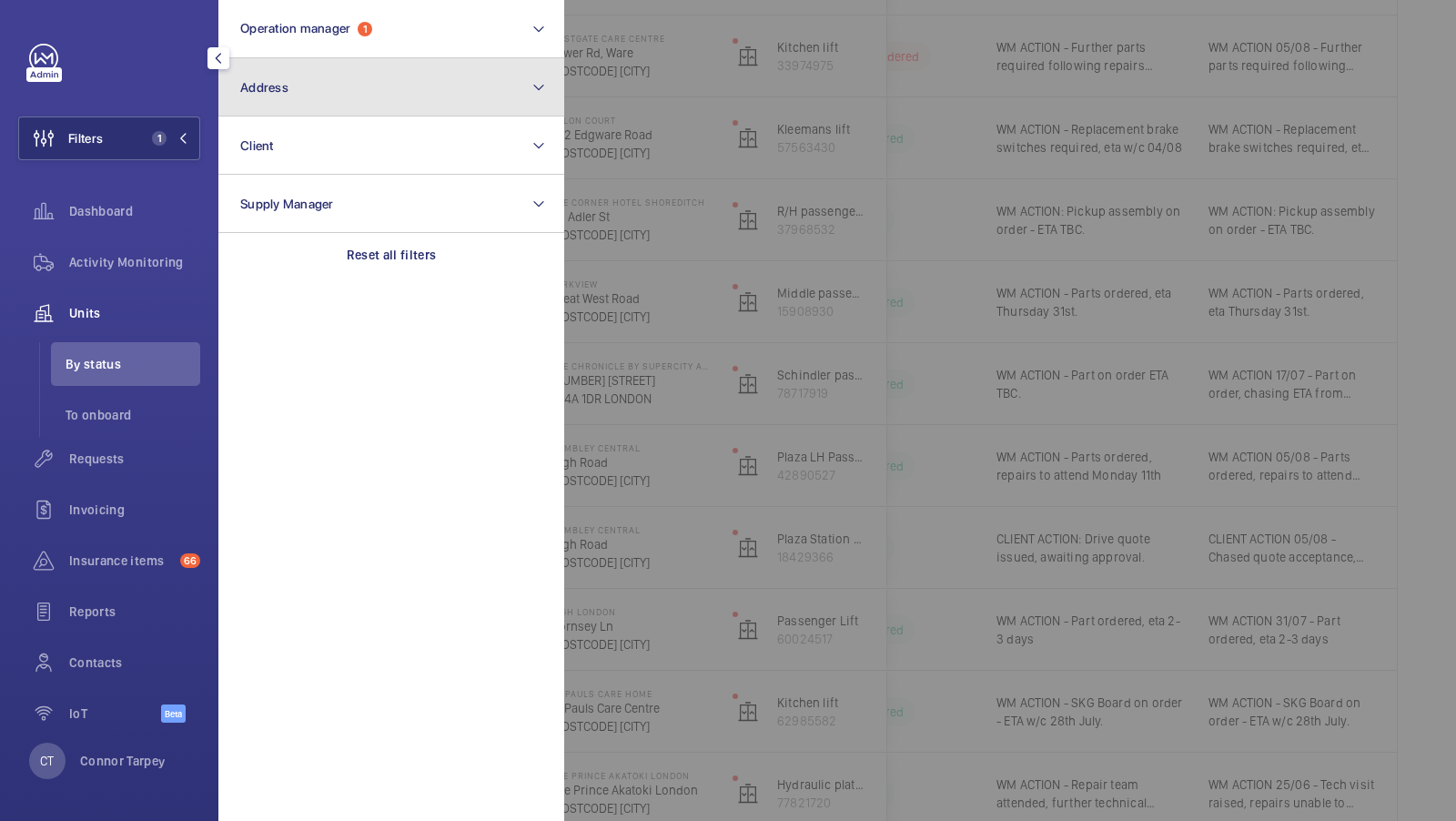 click on "Address" 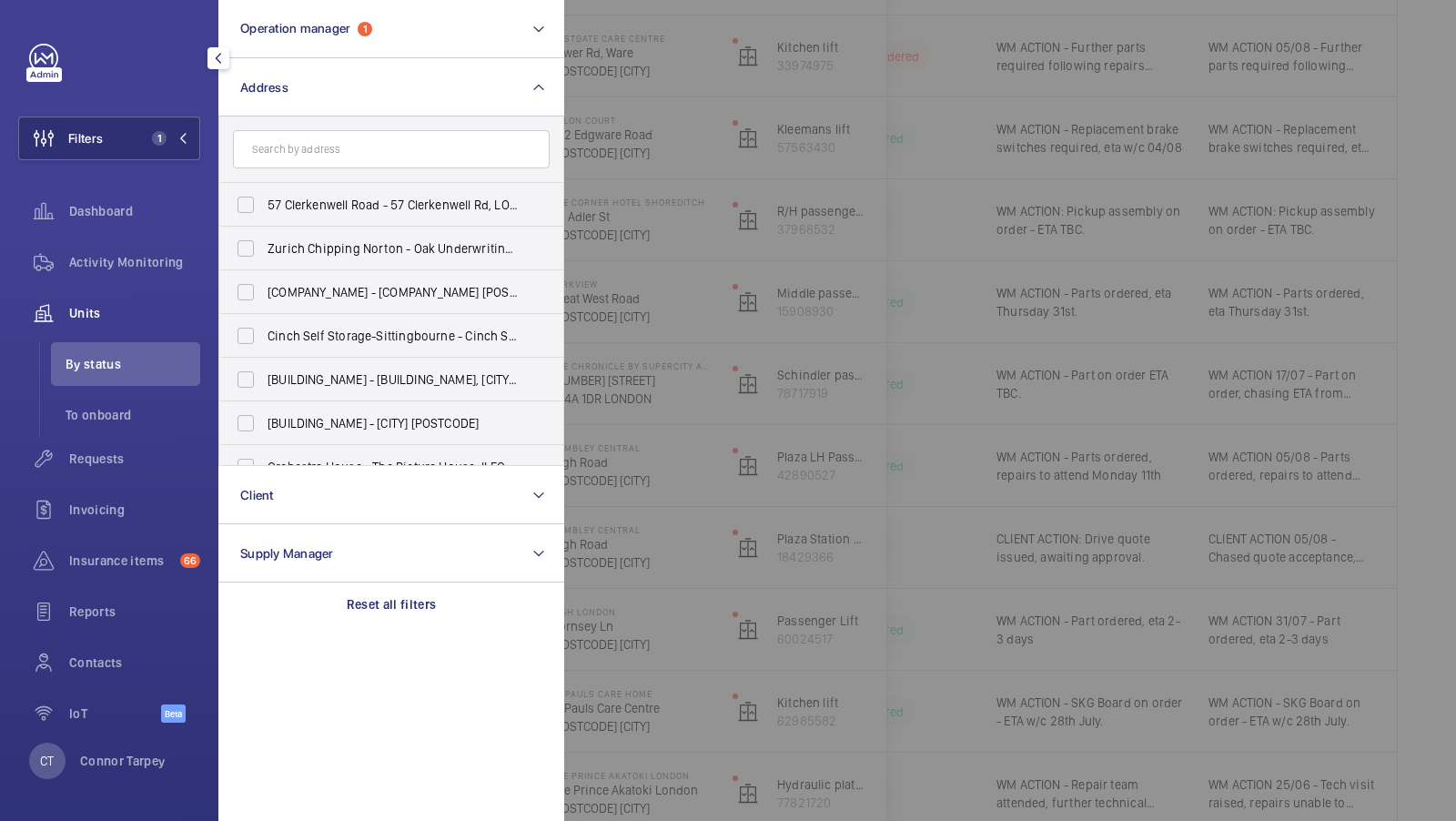 click 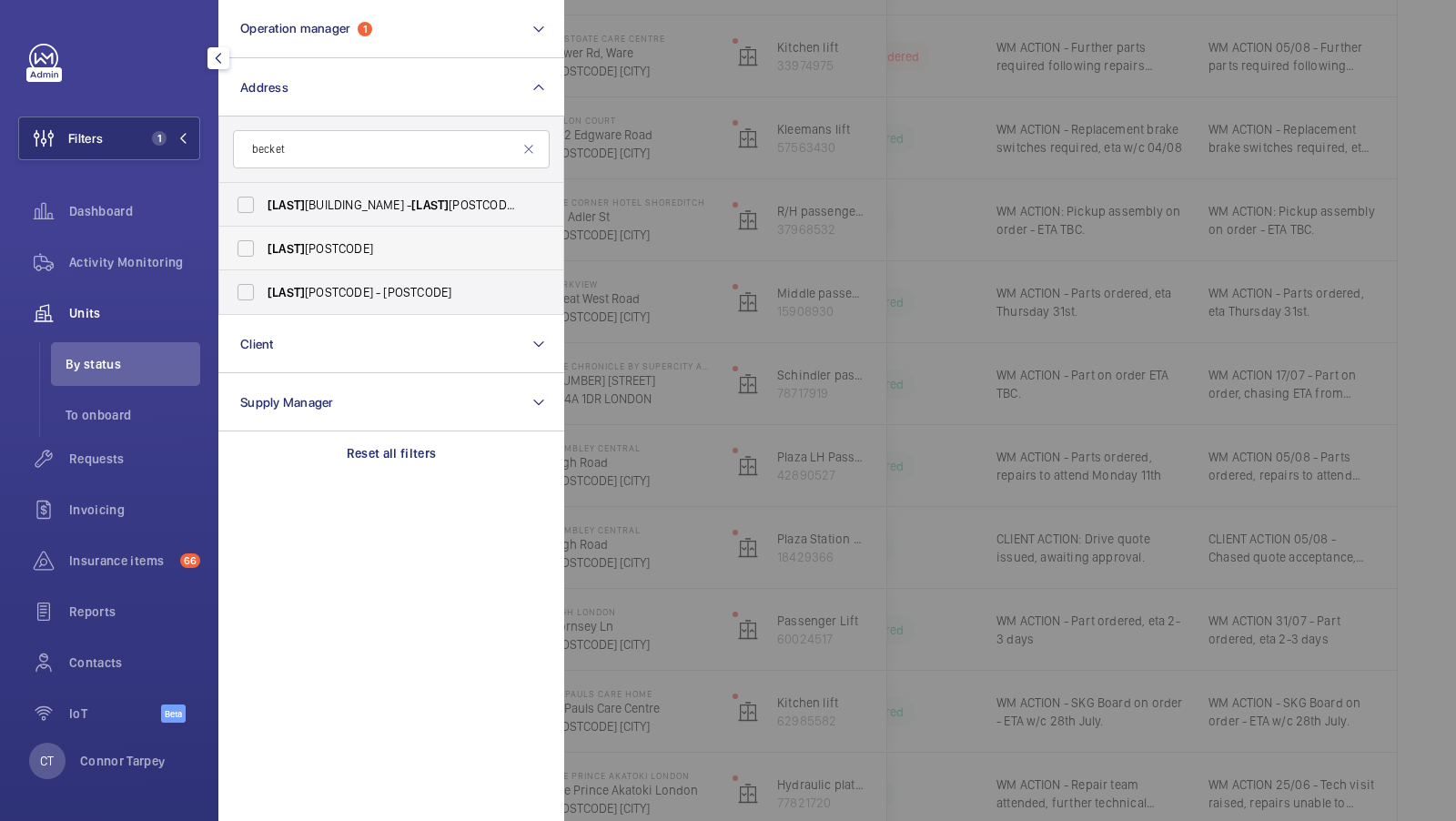 type on "becket" 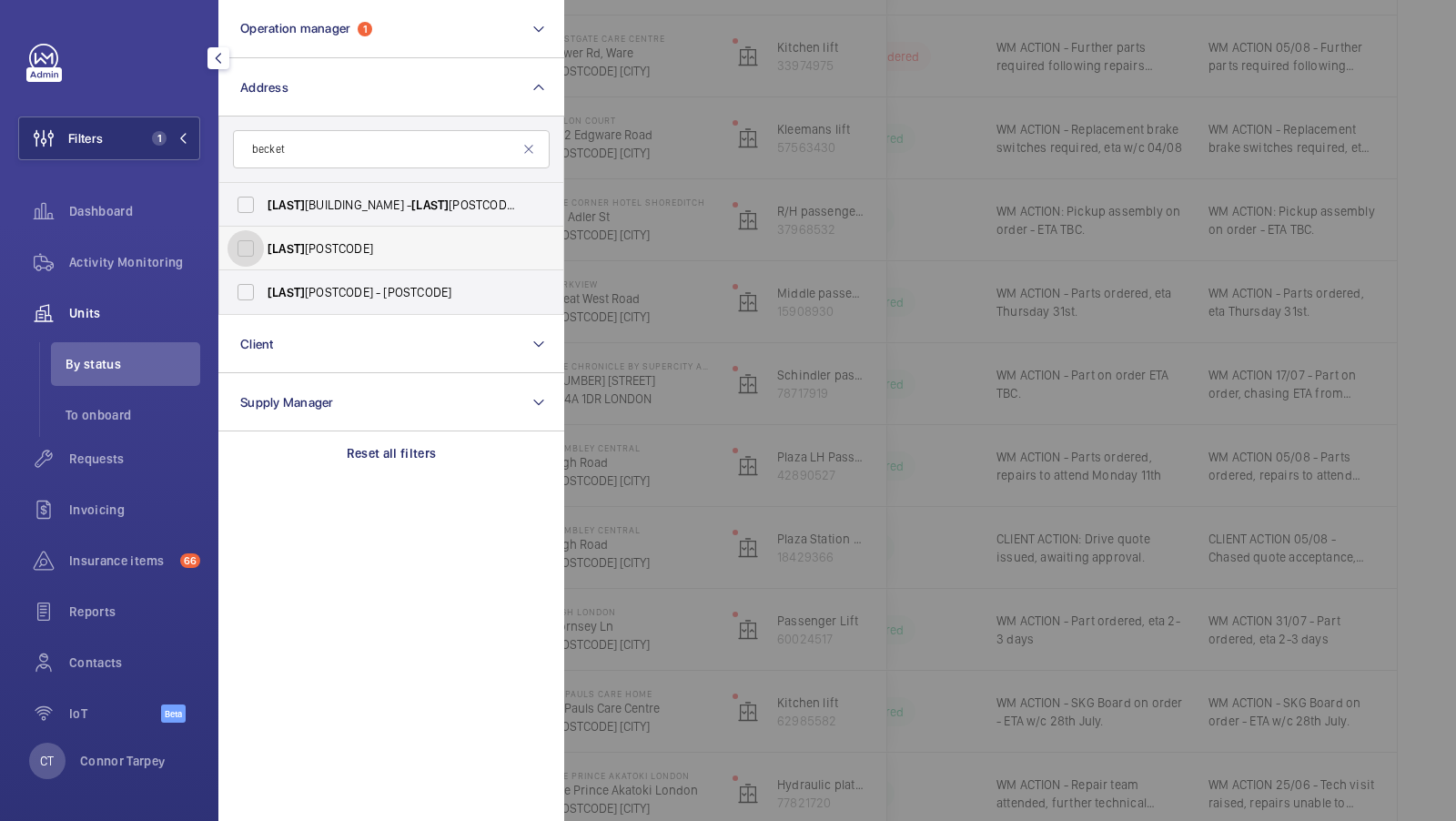click on "Becket ts Yard - 1 The Spires, Selden Hill, HEMEL HEMPSTEAD HP2 4FS" at bounding box center [246, 248] 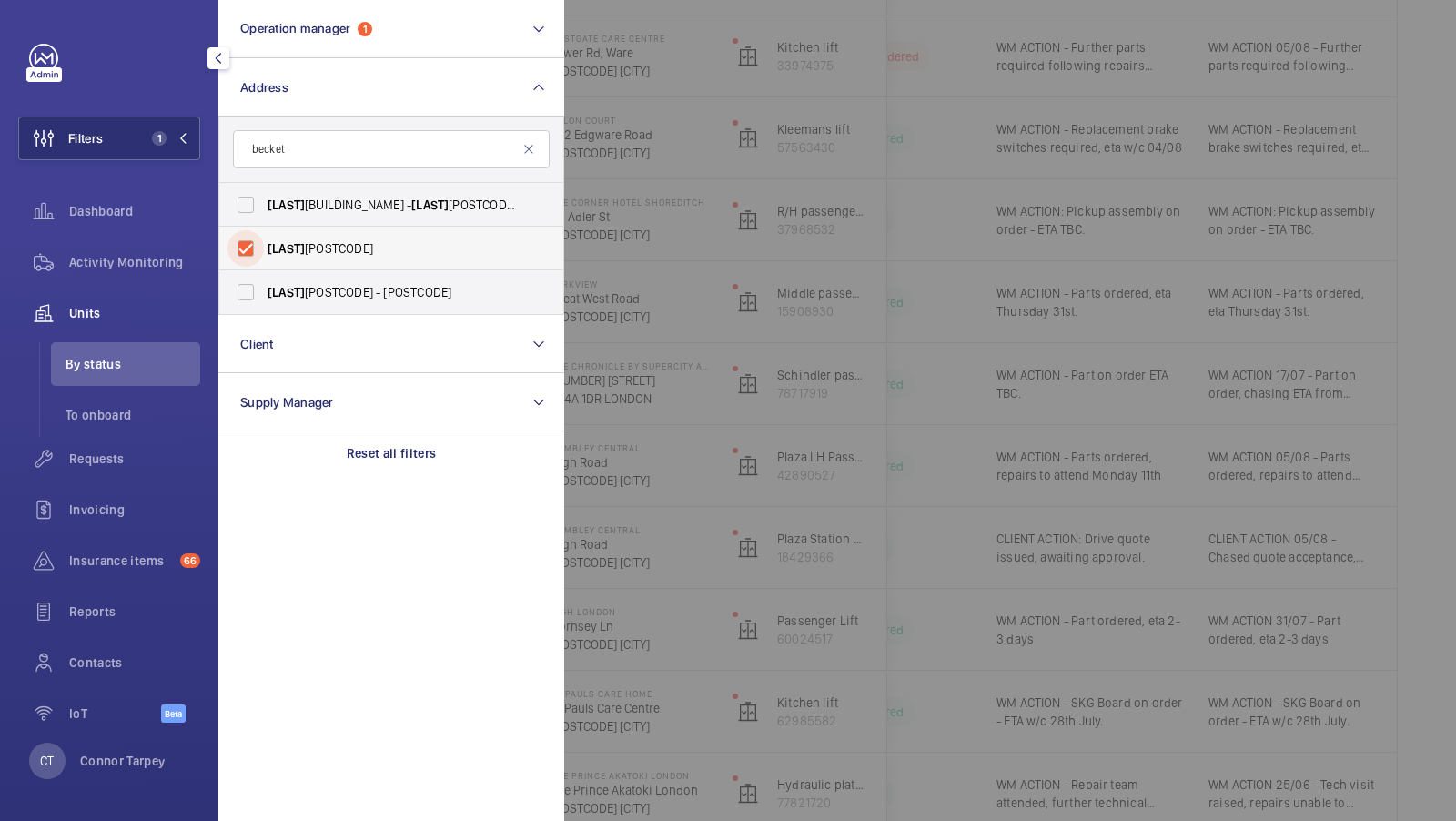 checkbox on "true" 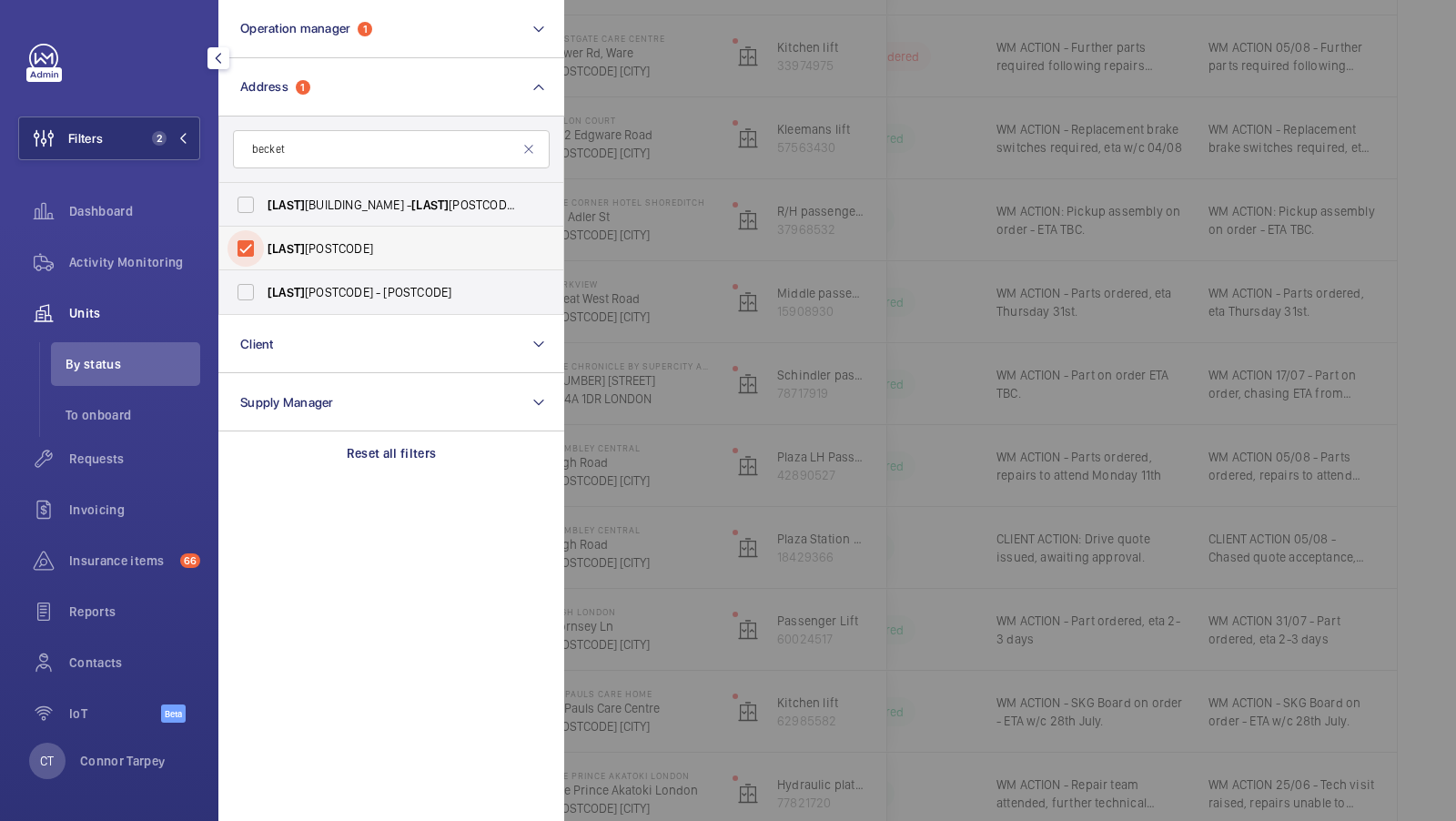 scroll, scrollTop: 0, scrollLeft: 0, axis: both 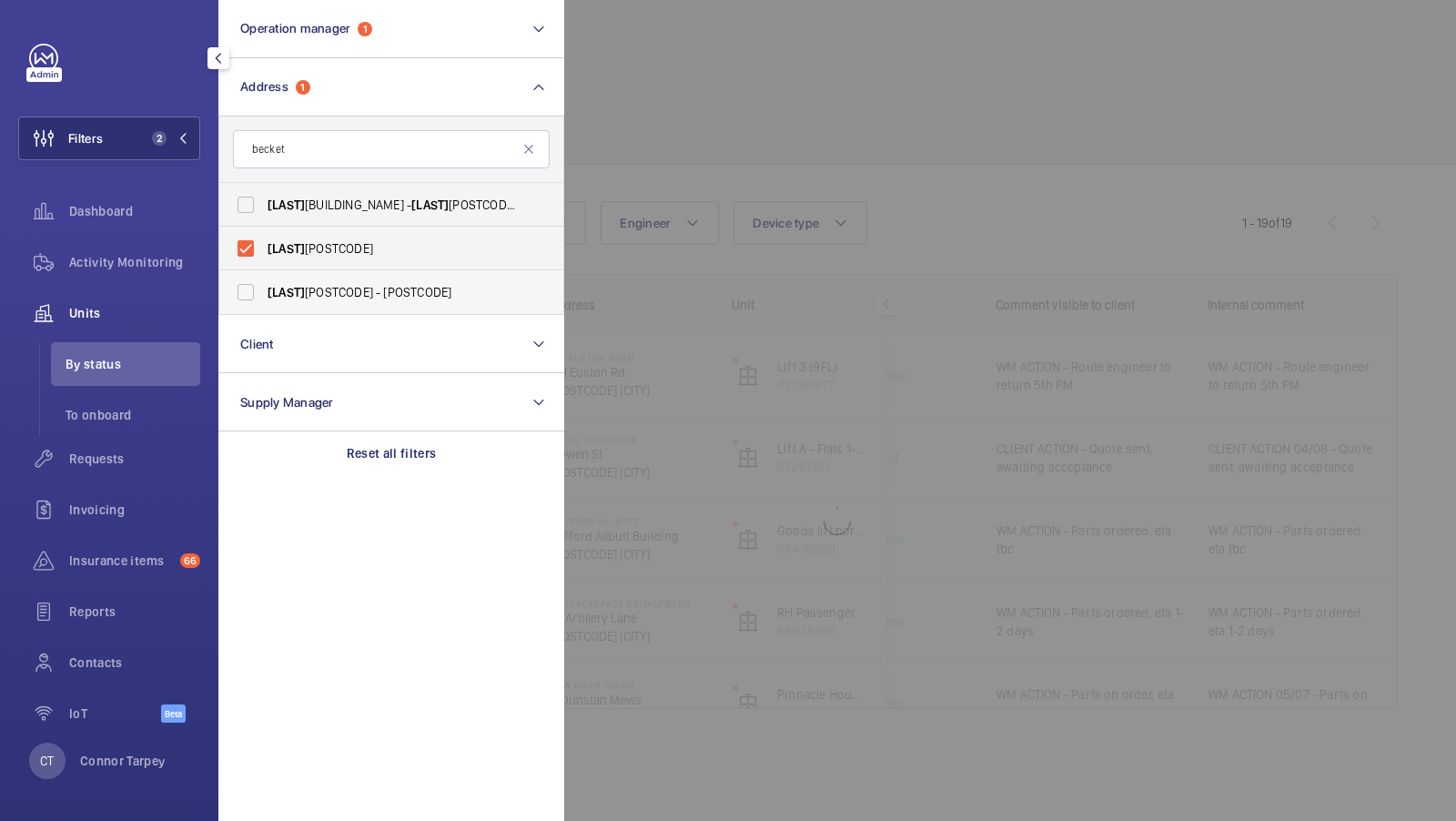 click on "Becket" at bounding box center [286, 292] 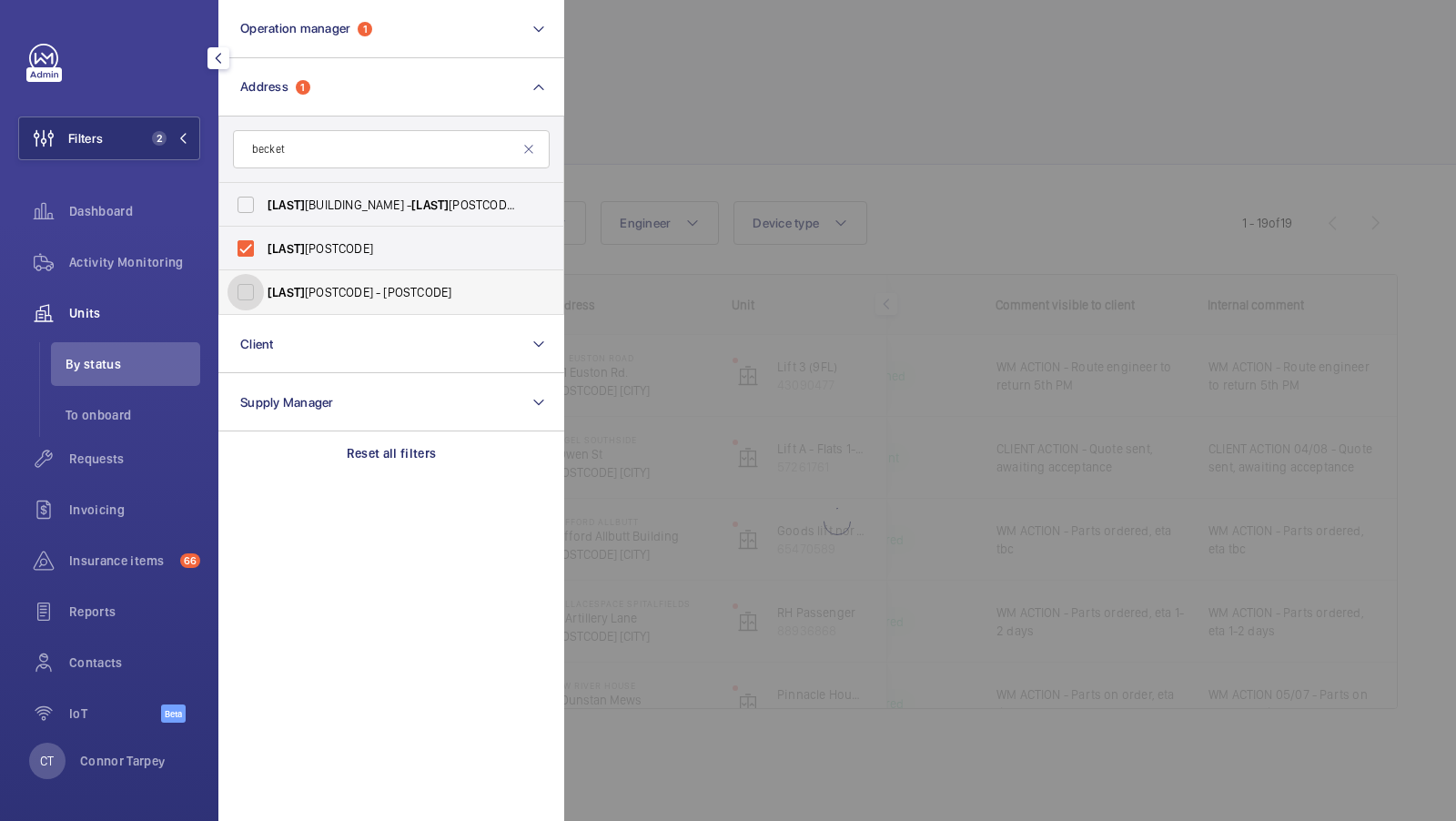 click on "Becket ts Yard, 1 Selden Hill, Hemel Hempstead, HP2 4TQ - 1 The Spires, Selden Hill, HEMEL HEMPSTEAD HP2 4FS" at bounding box center (246, 292) 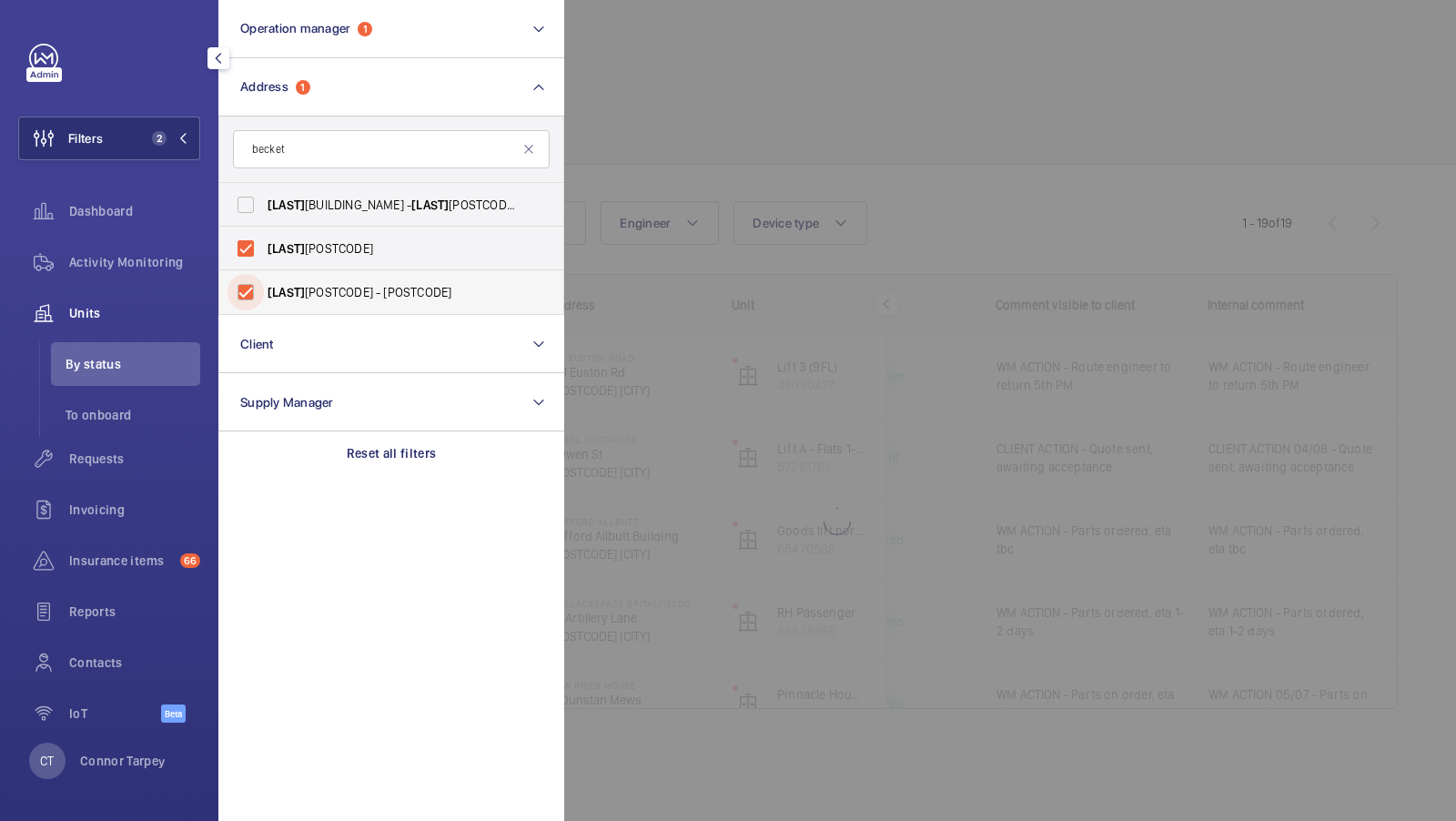 checkbox on "true" 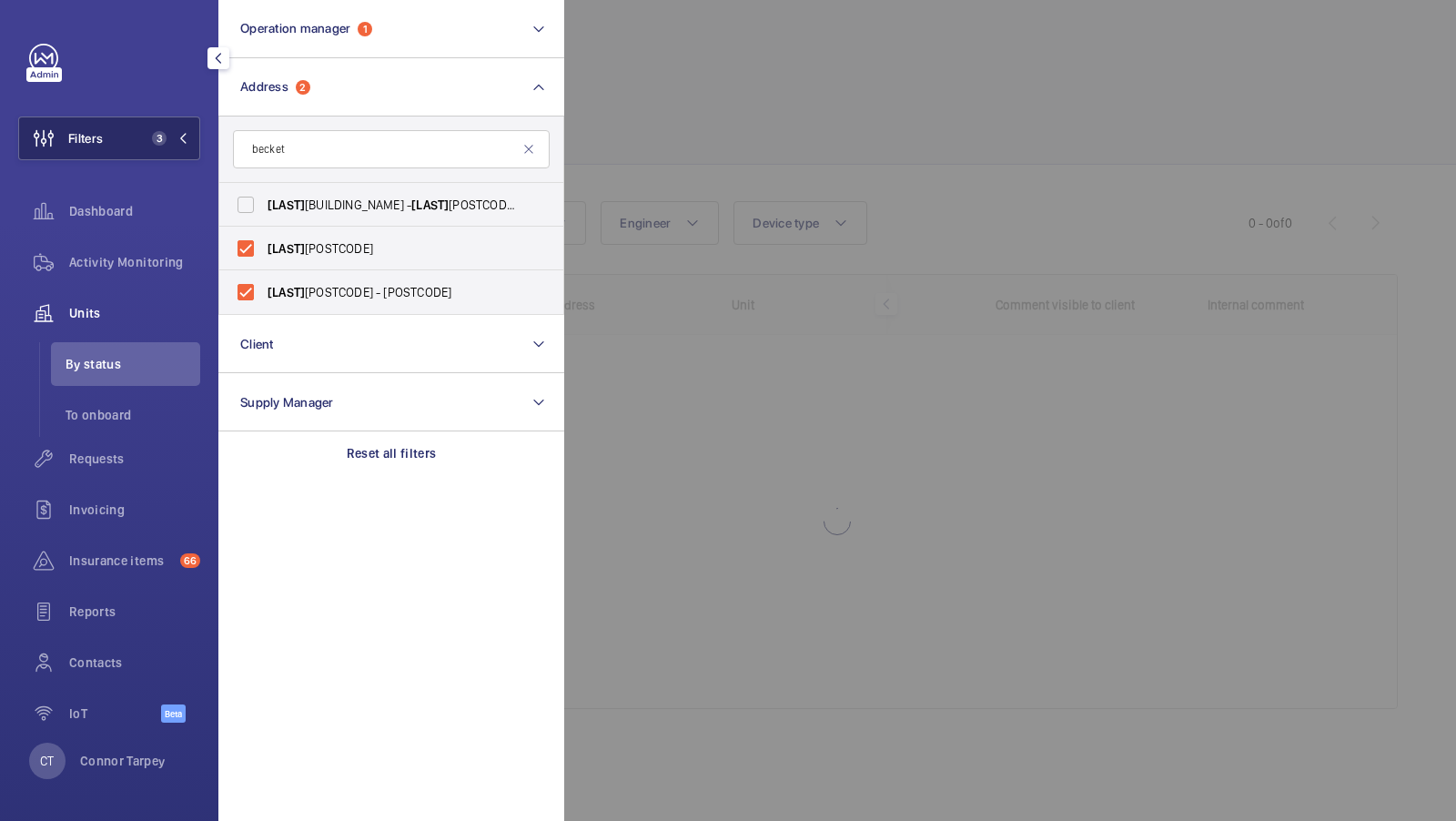 click on "Filters 3" 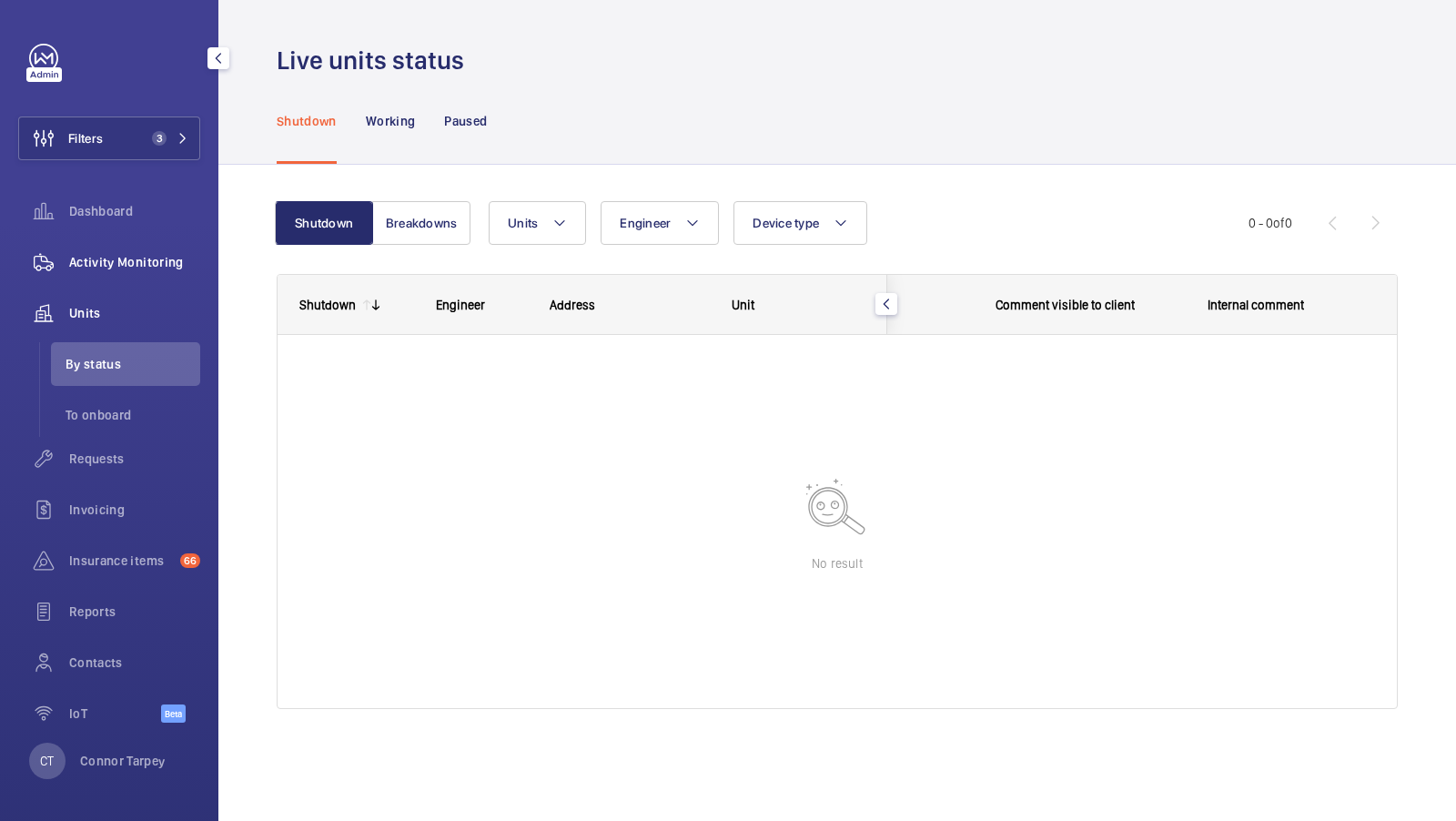 click on "Activity Monitoring" 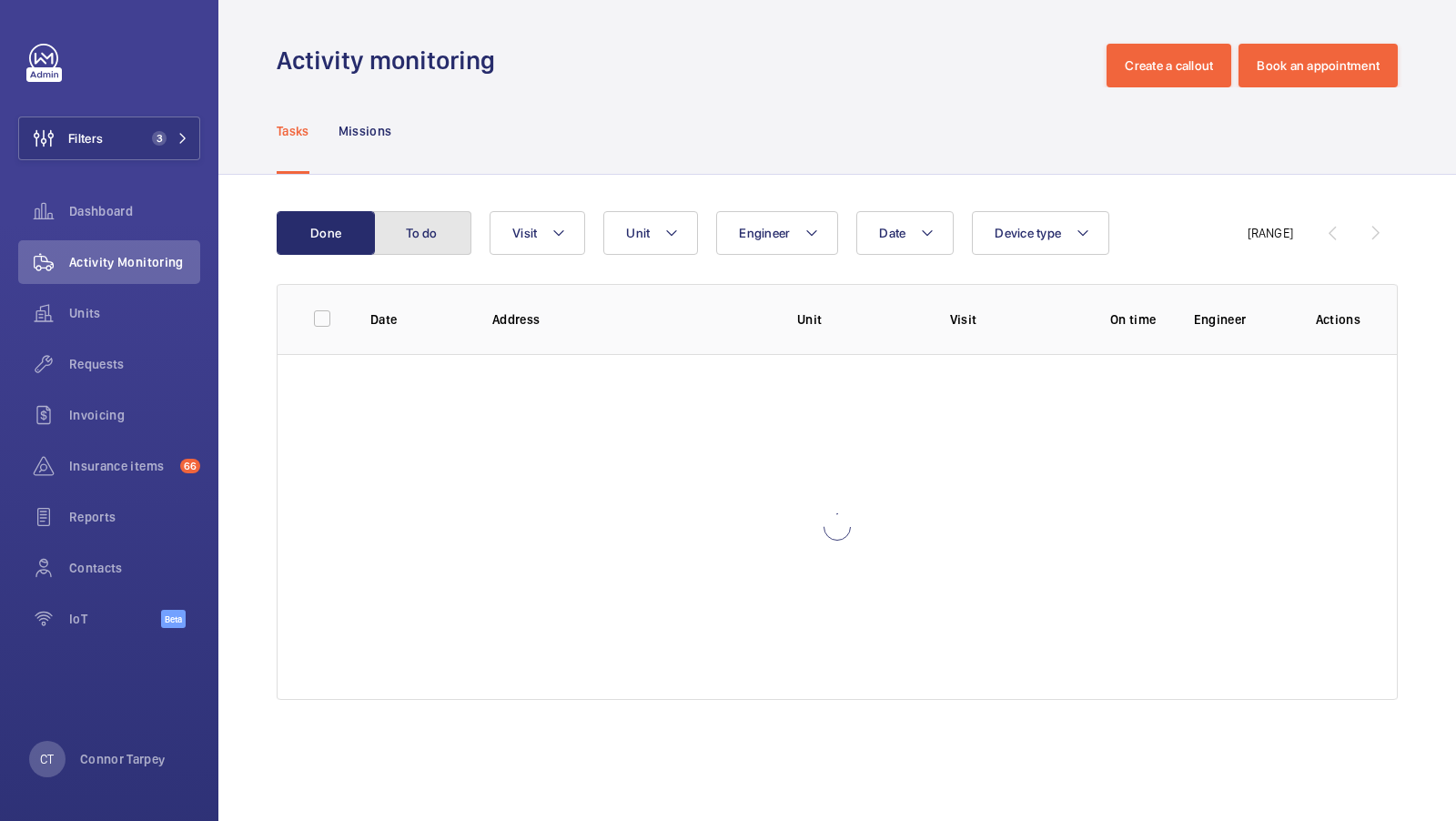 click on "To do" 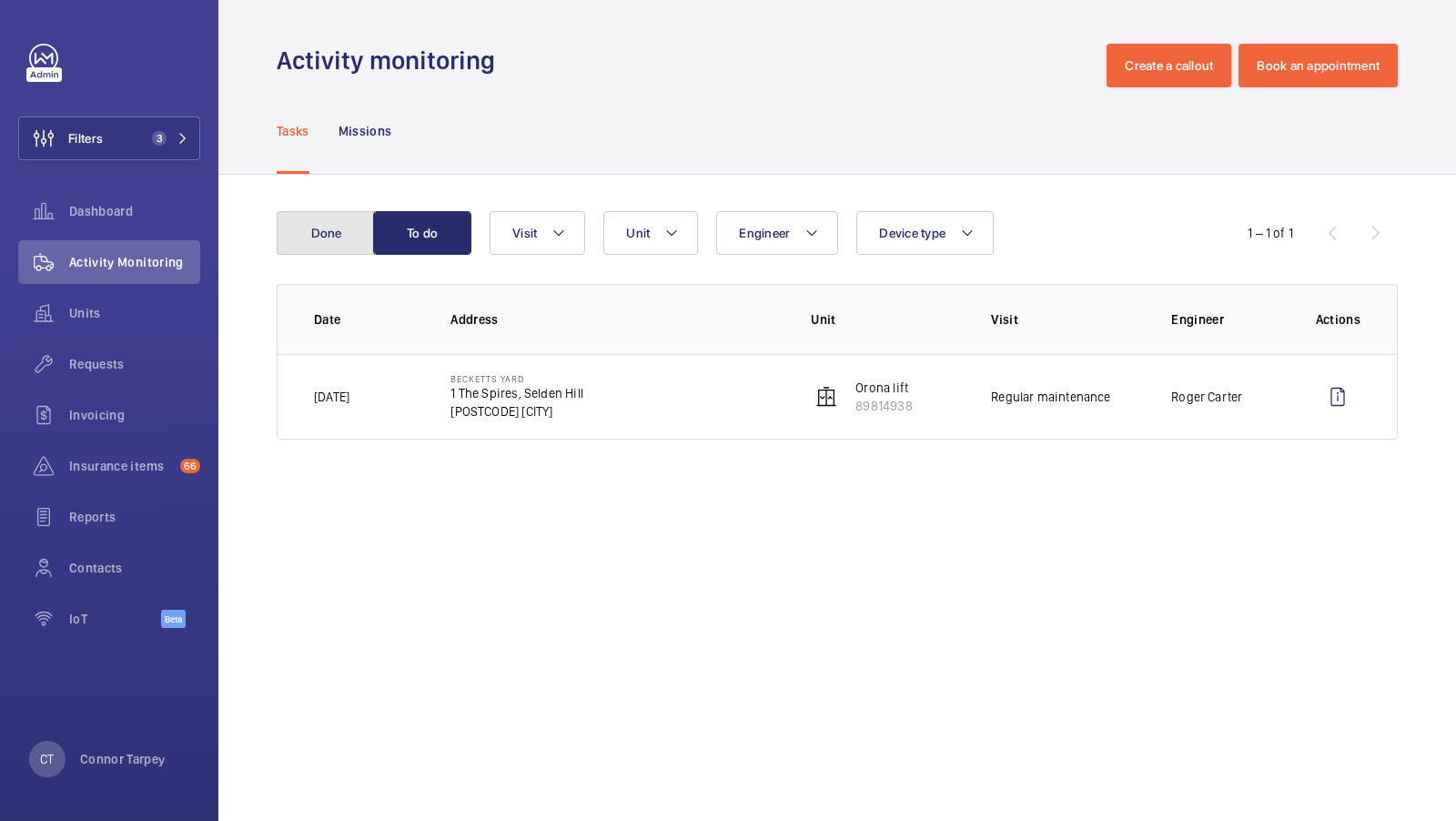 click on "Done" 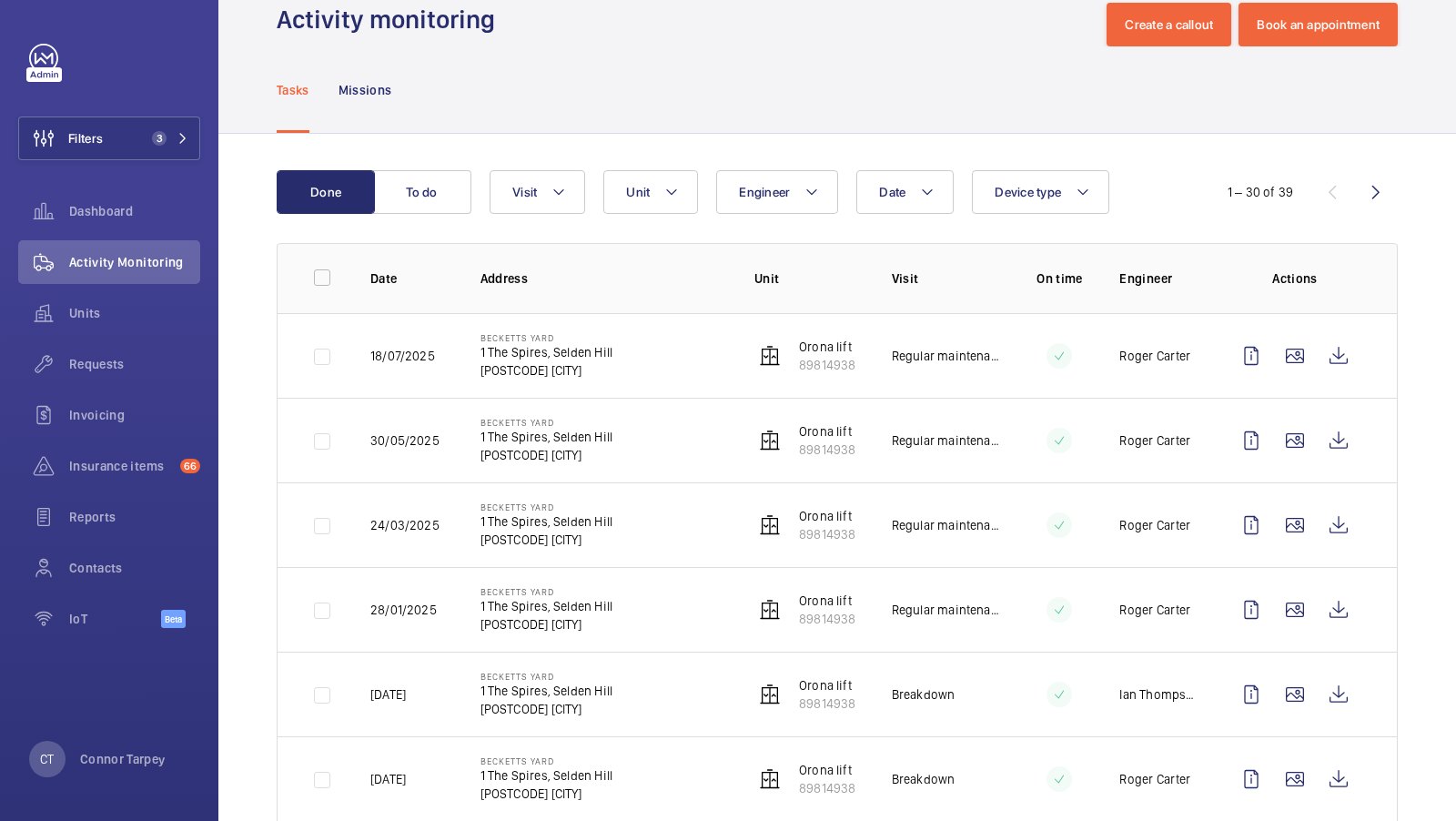 scroll, scrollTop: 76, scrollLeft: 0, axis: vertical 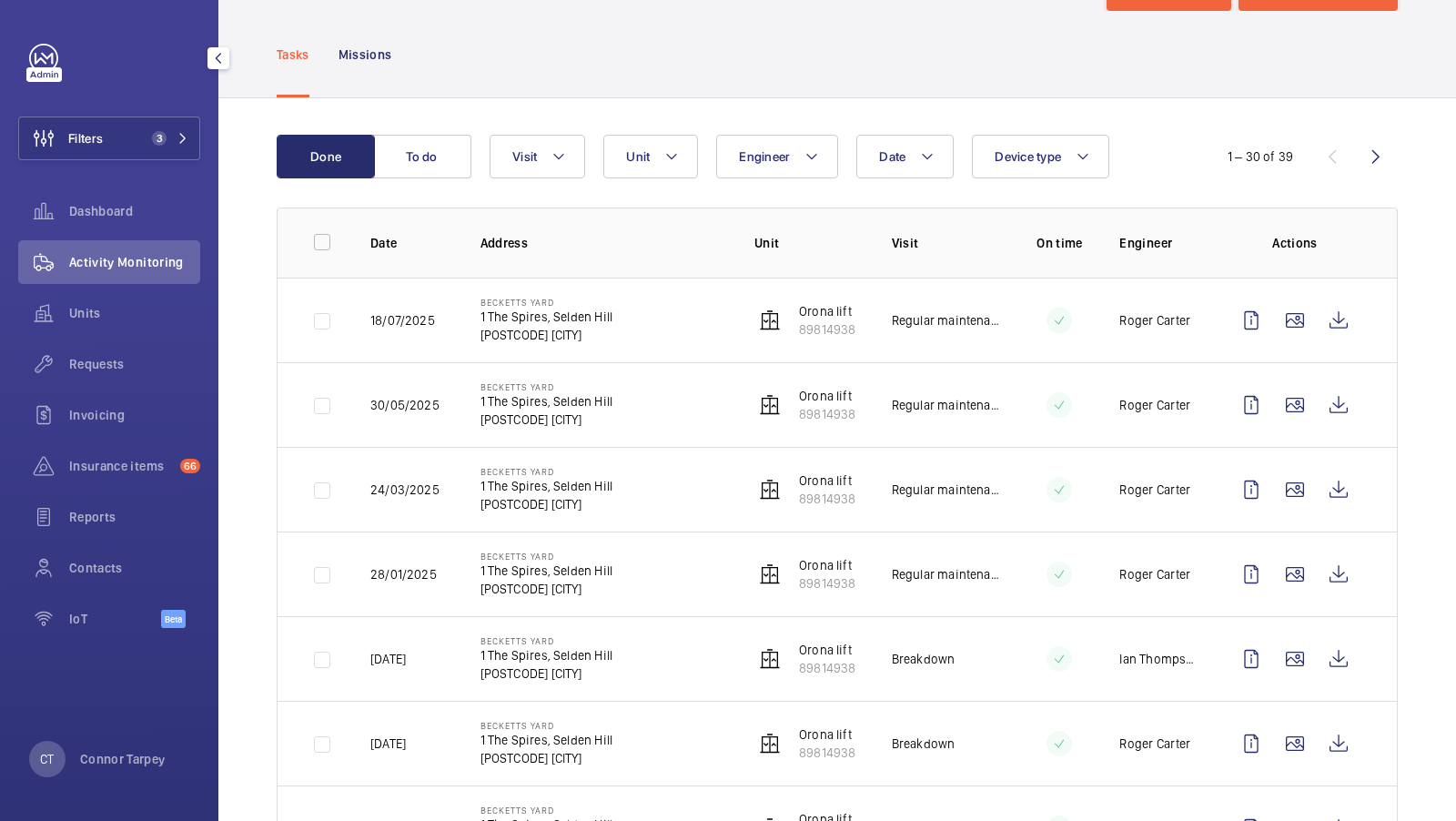 click on "Filters 3  Dashboard   Activity Monitoring   Units   Requests   Invoicing   Insurance items  66  Reports   Contacts   IoT  Beta" 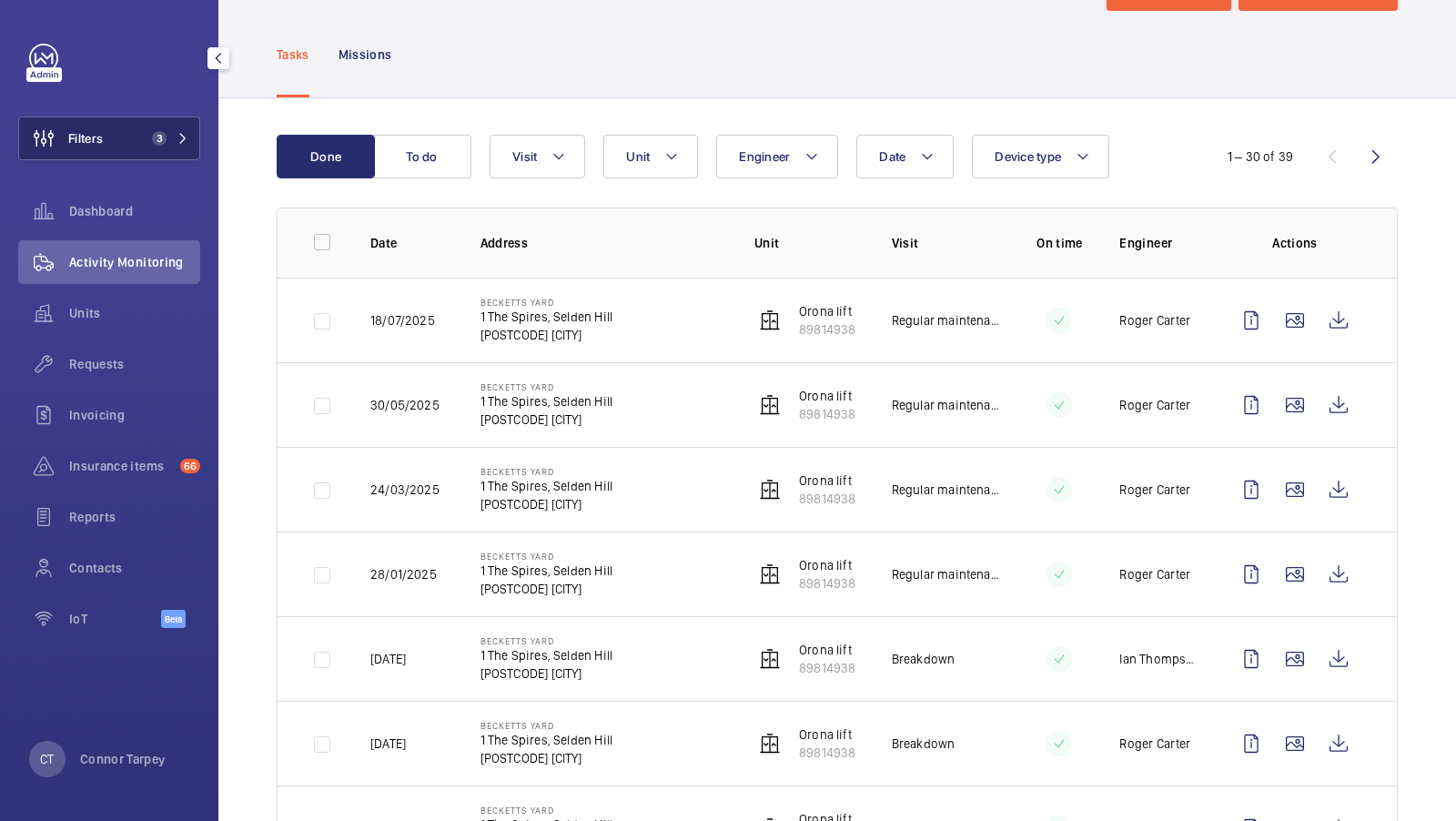 click on "3" 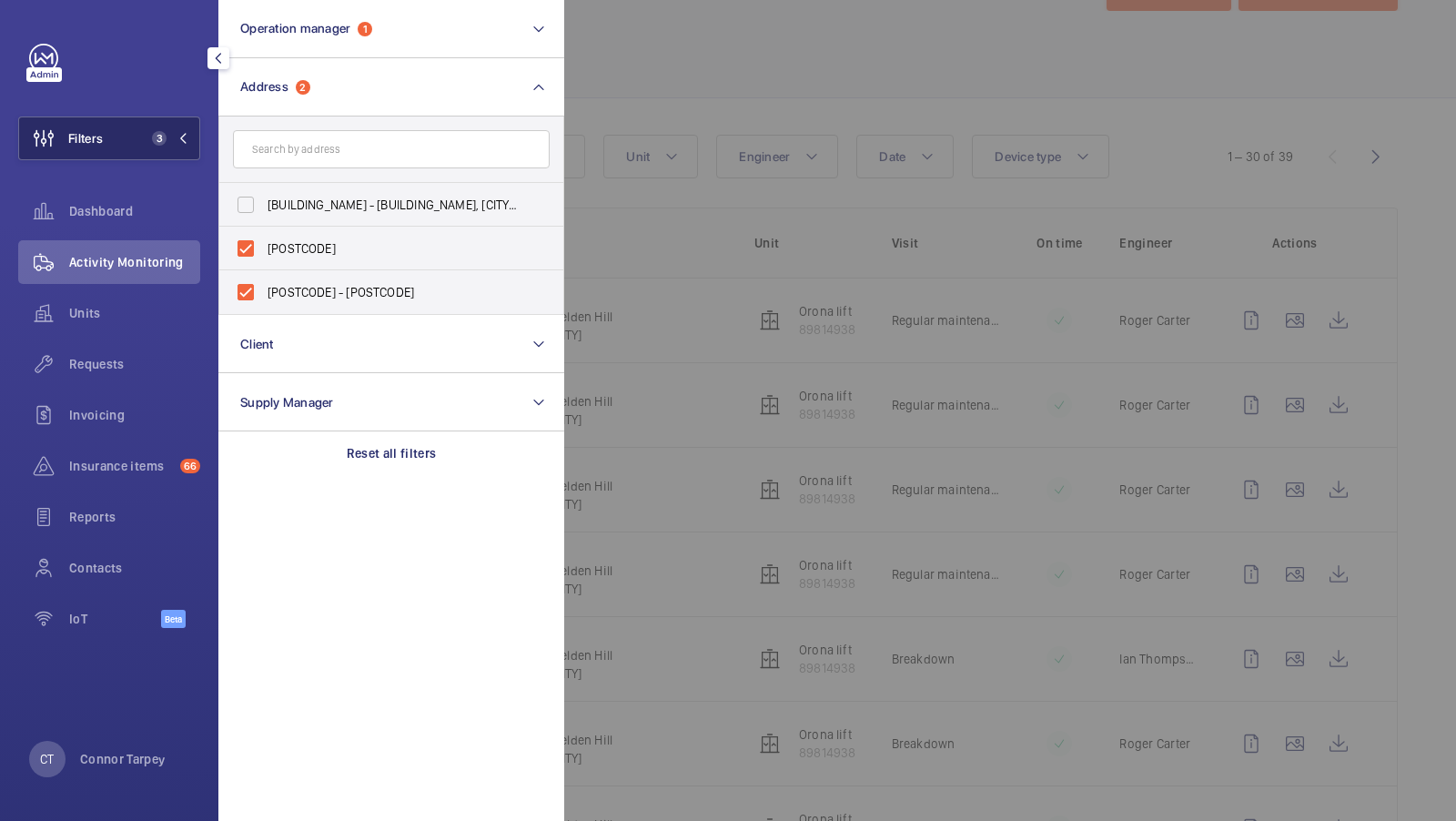 click on "3" 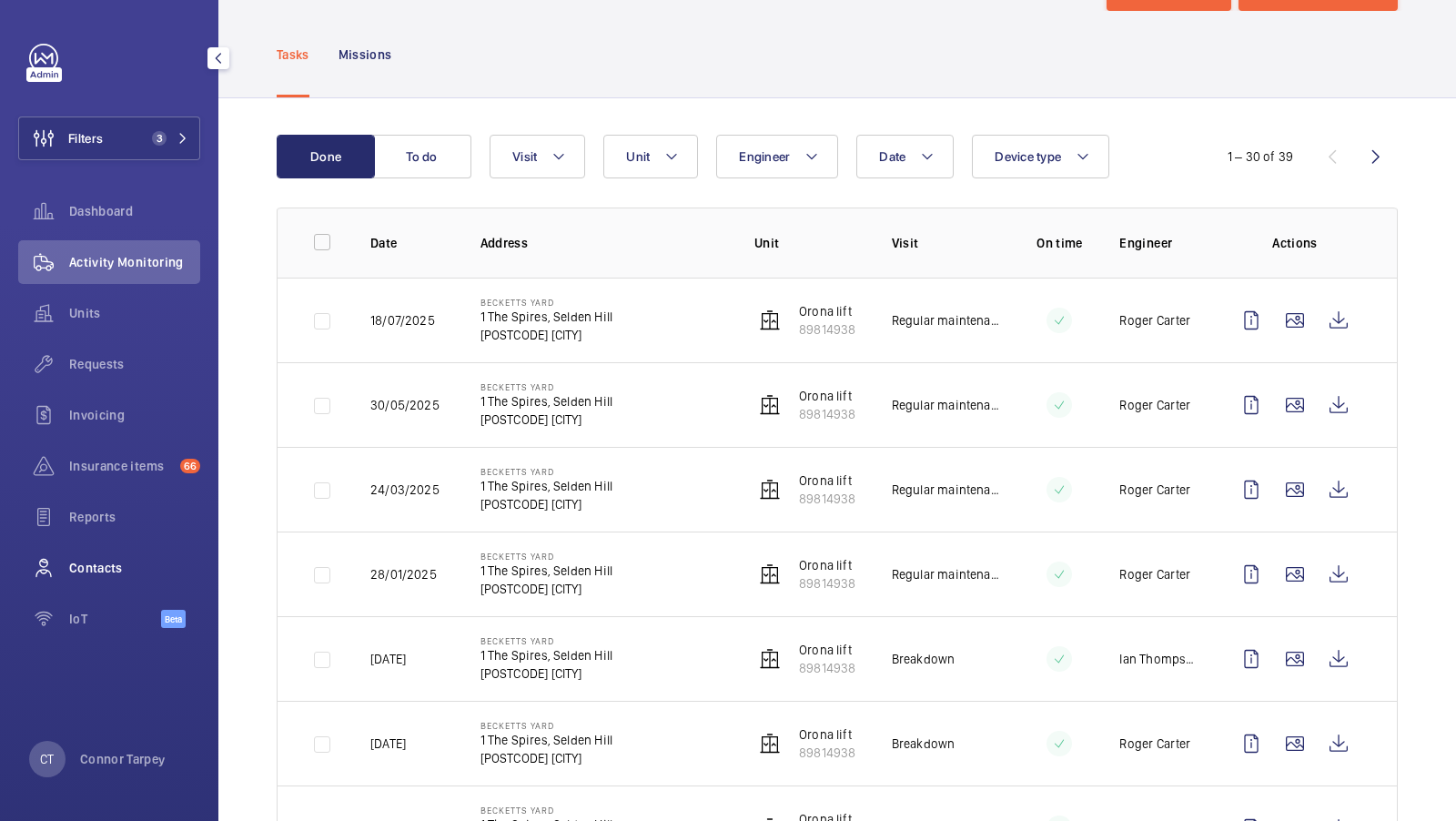 click on "Contacts" 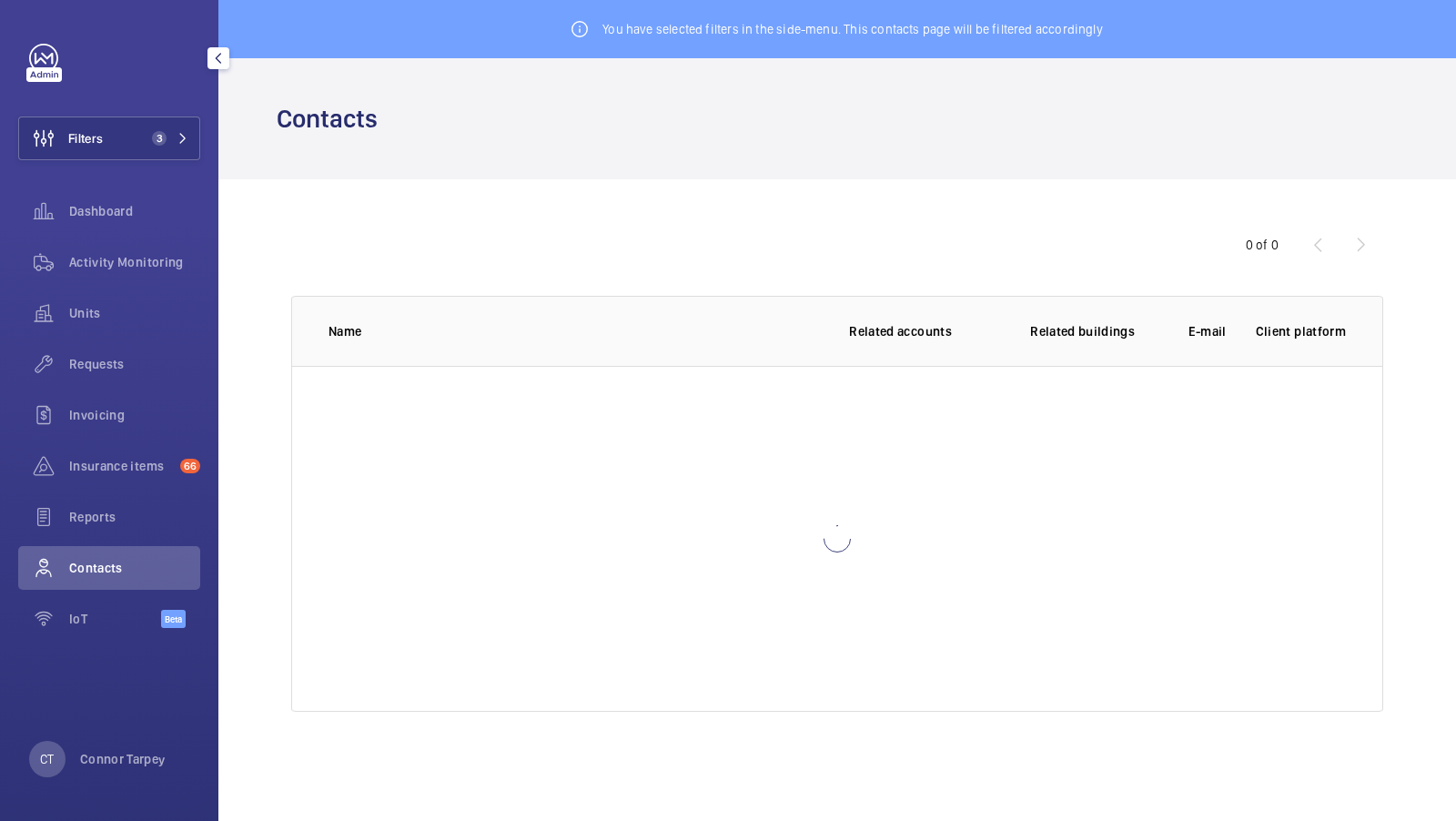 scroll, scrollTop: 0, scrollLeft: 0, axis: both 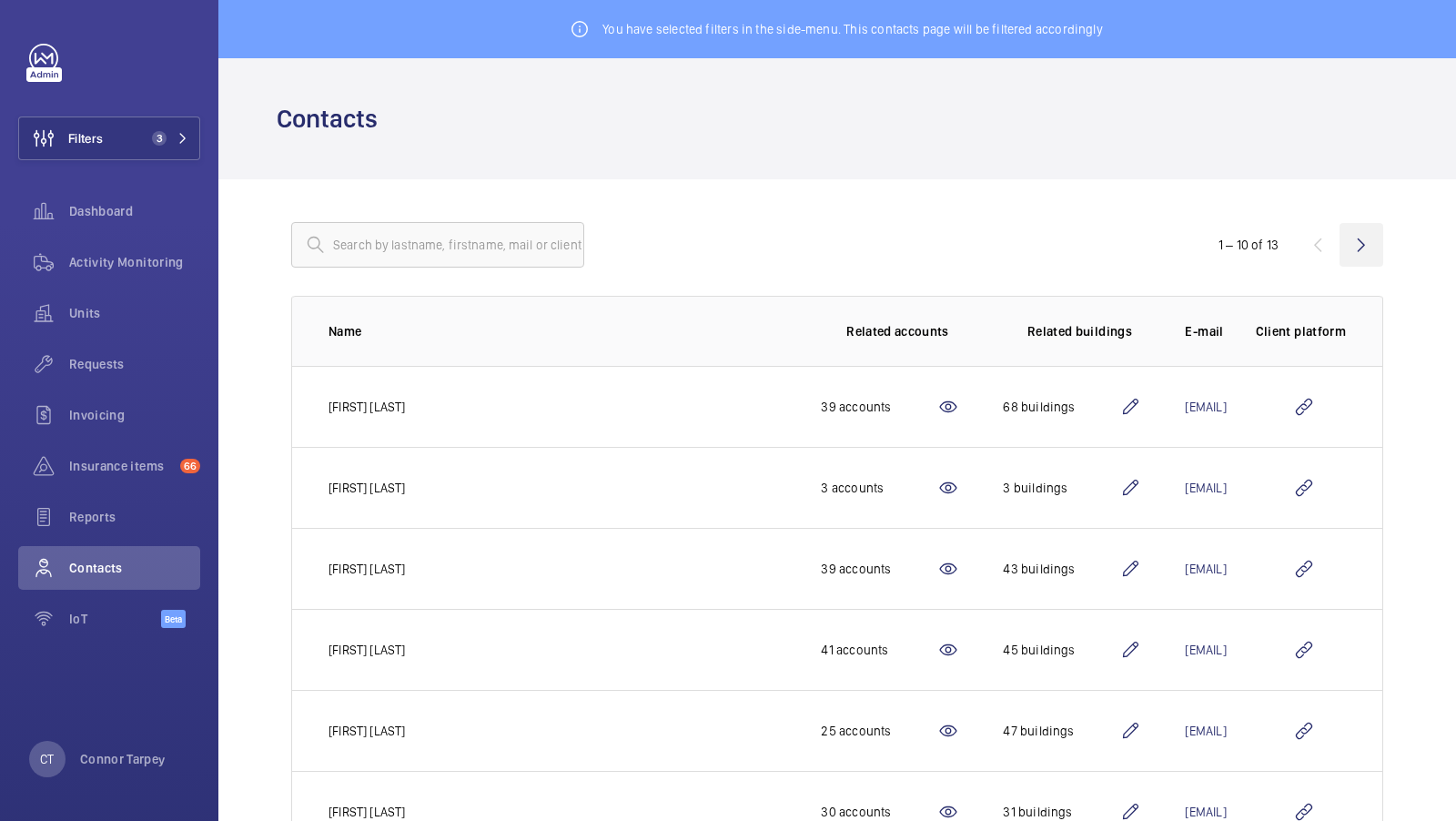 click 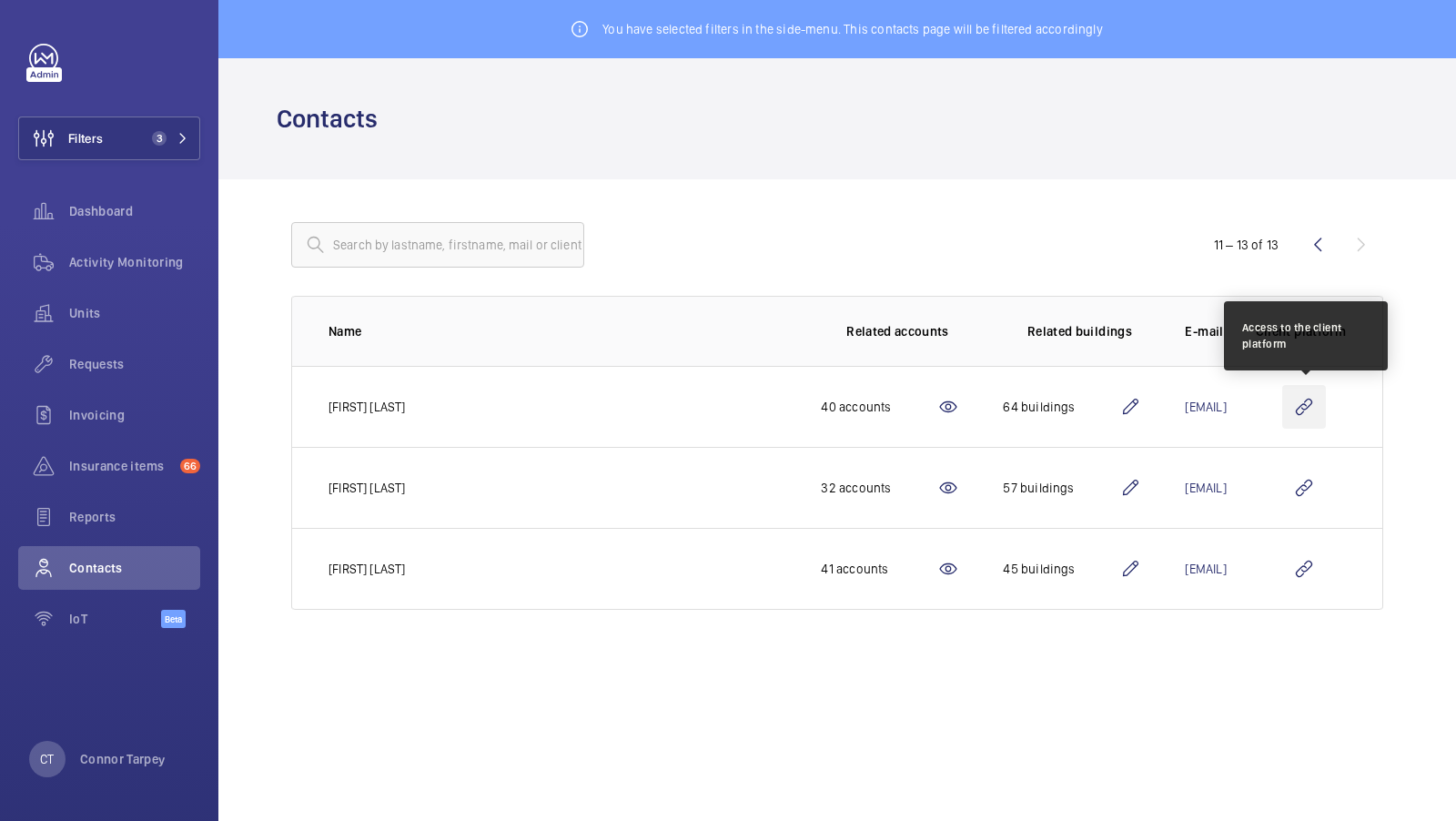 click 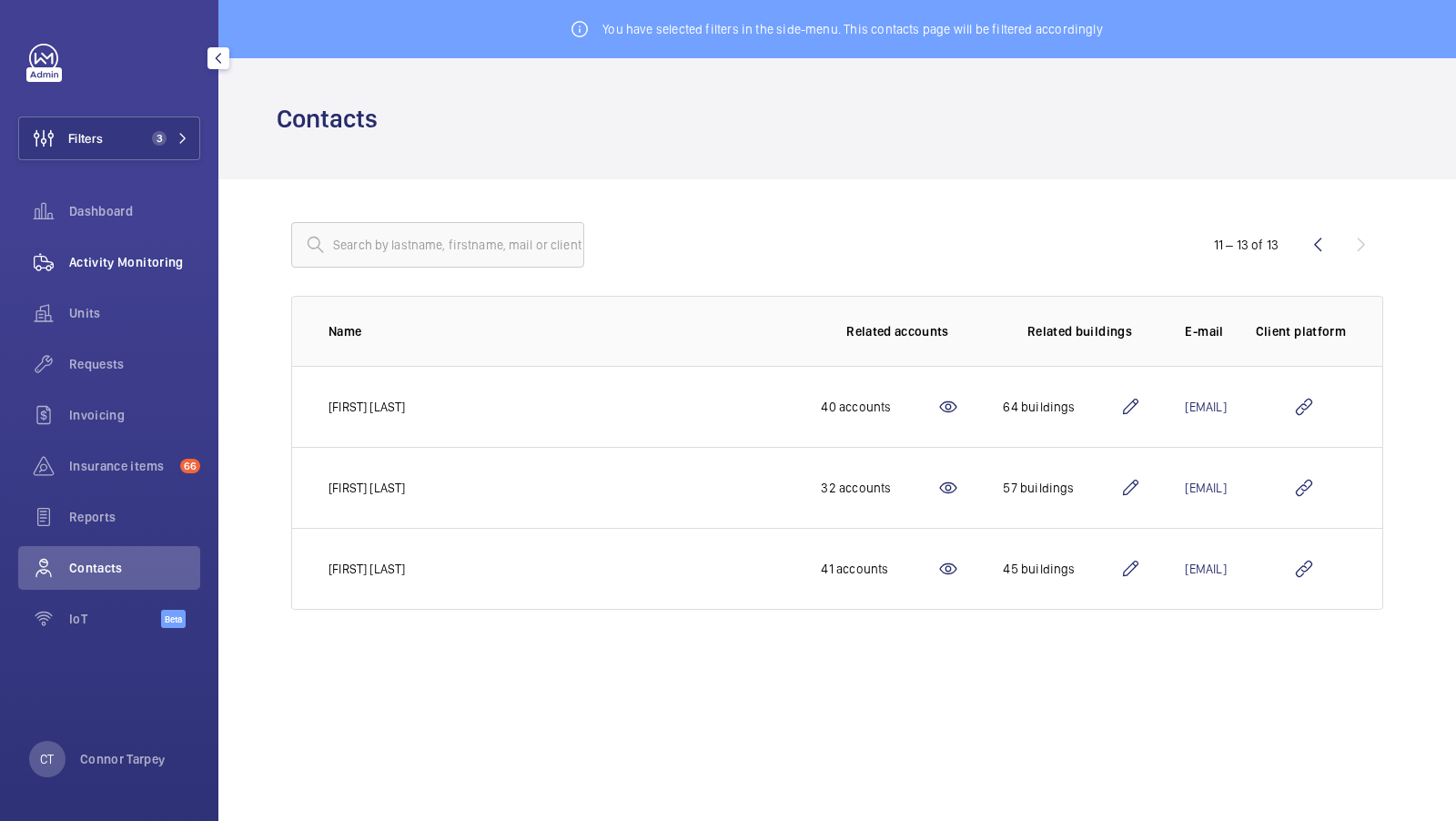 click on "Activity Monitoring" 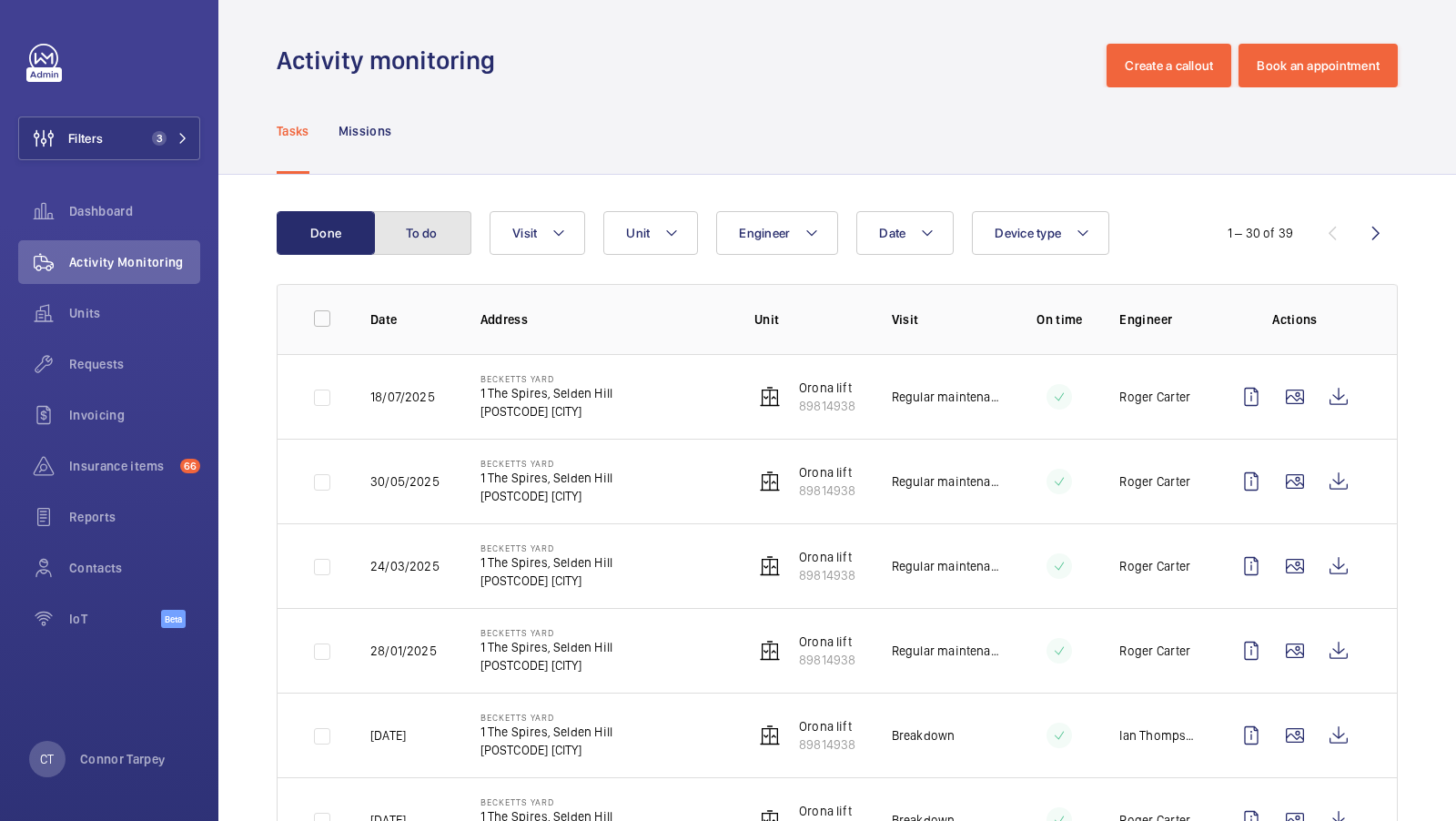 click on "To do" 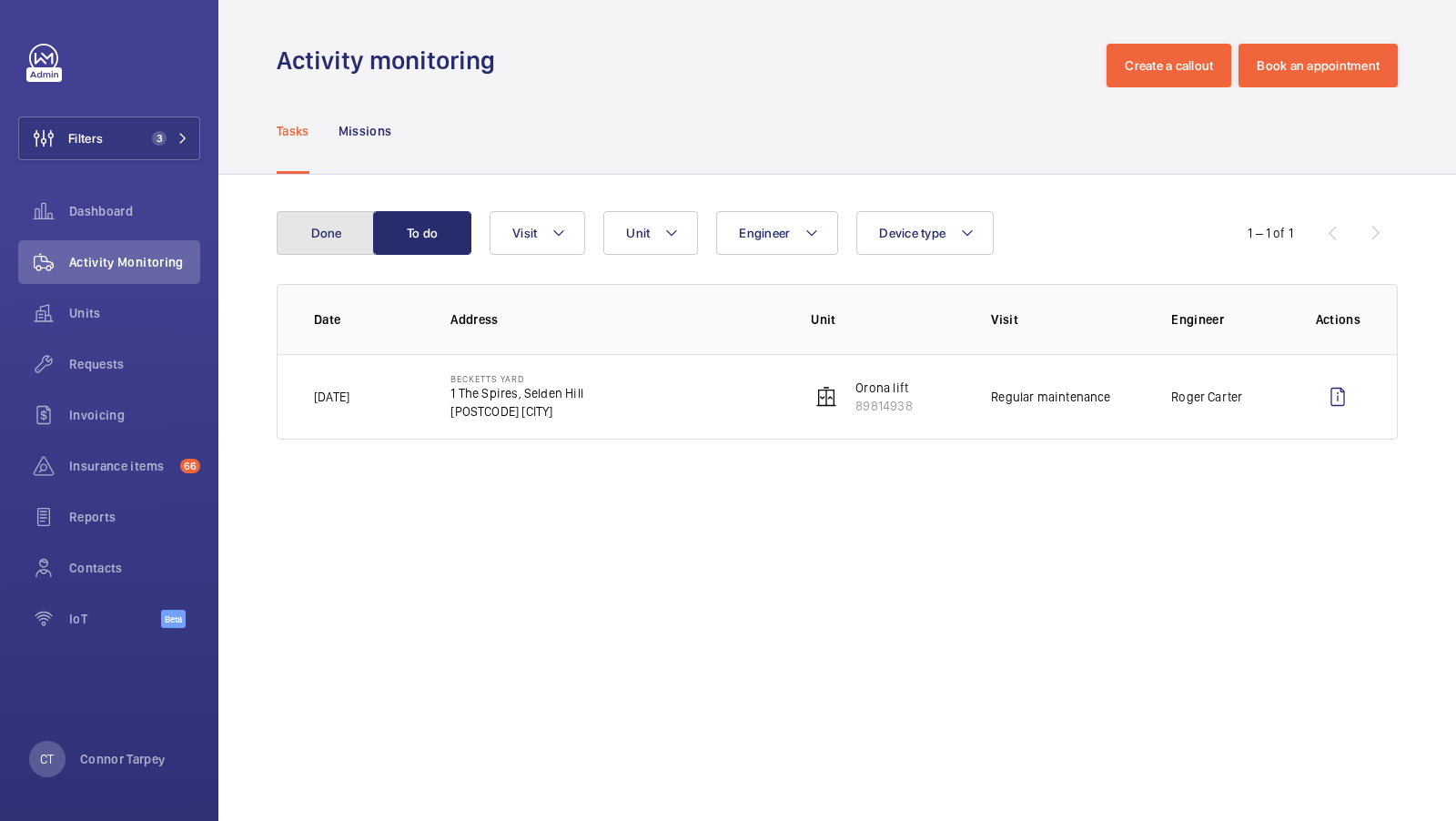 click on "Done" 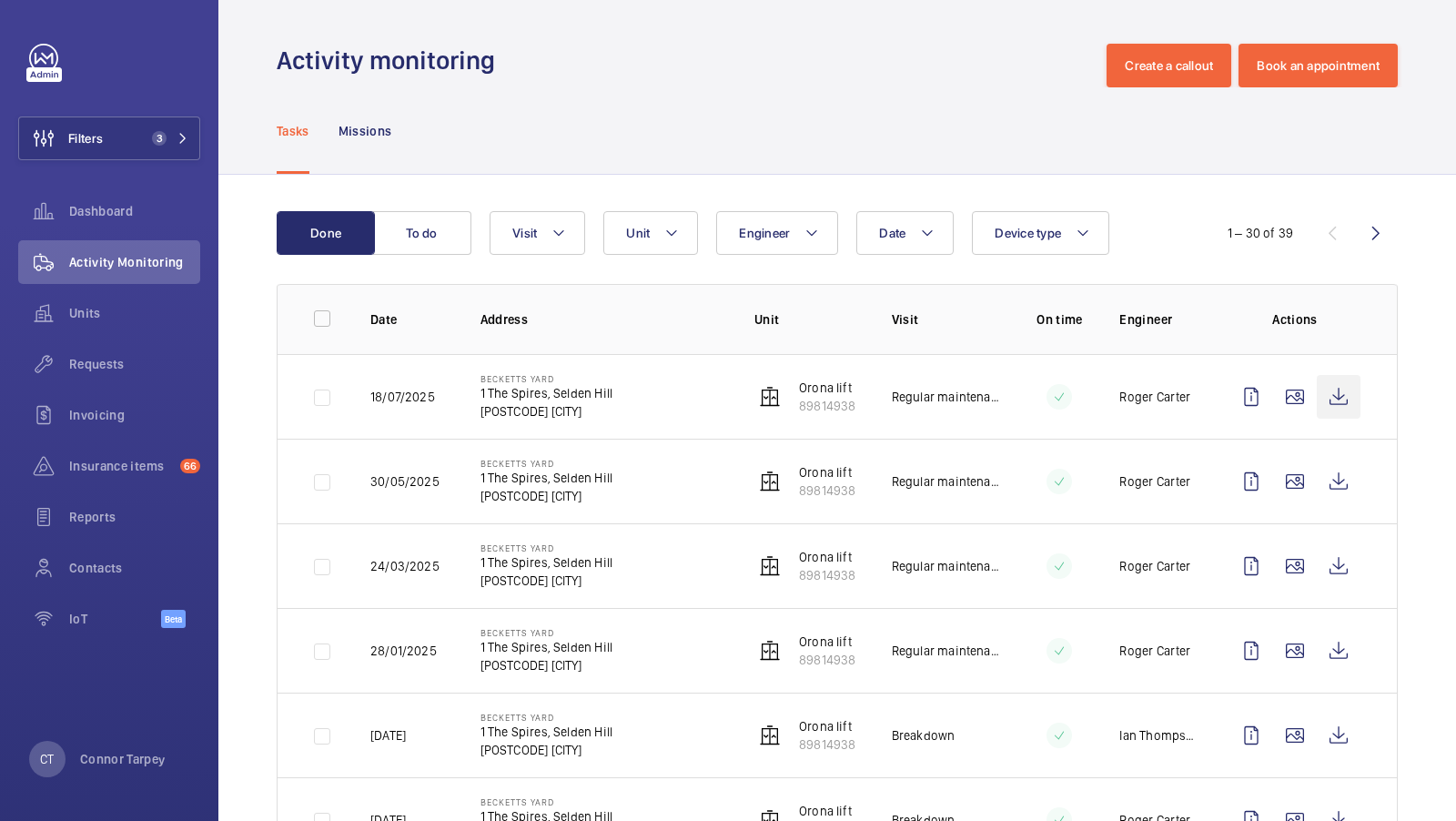 click 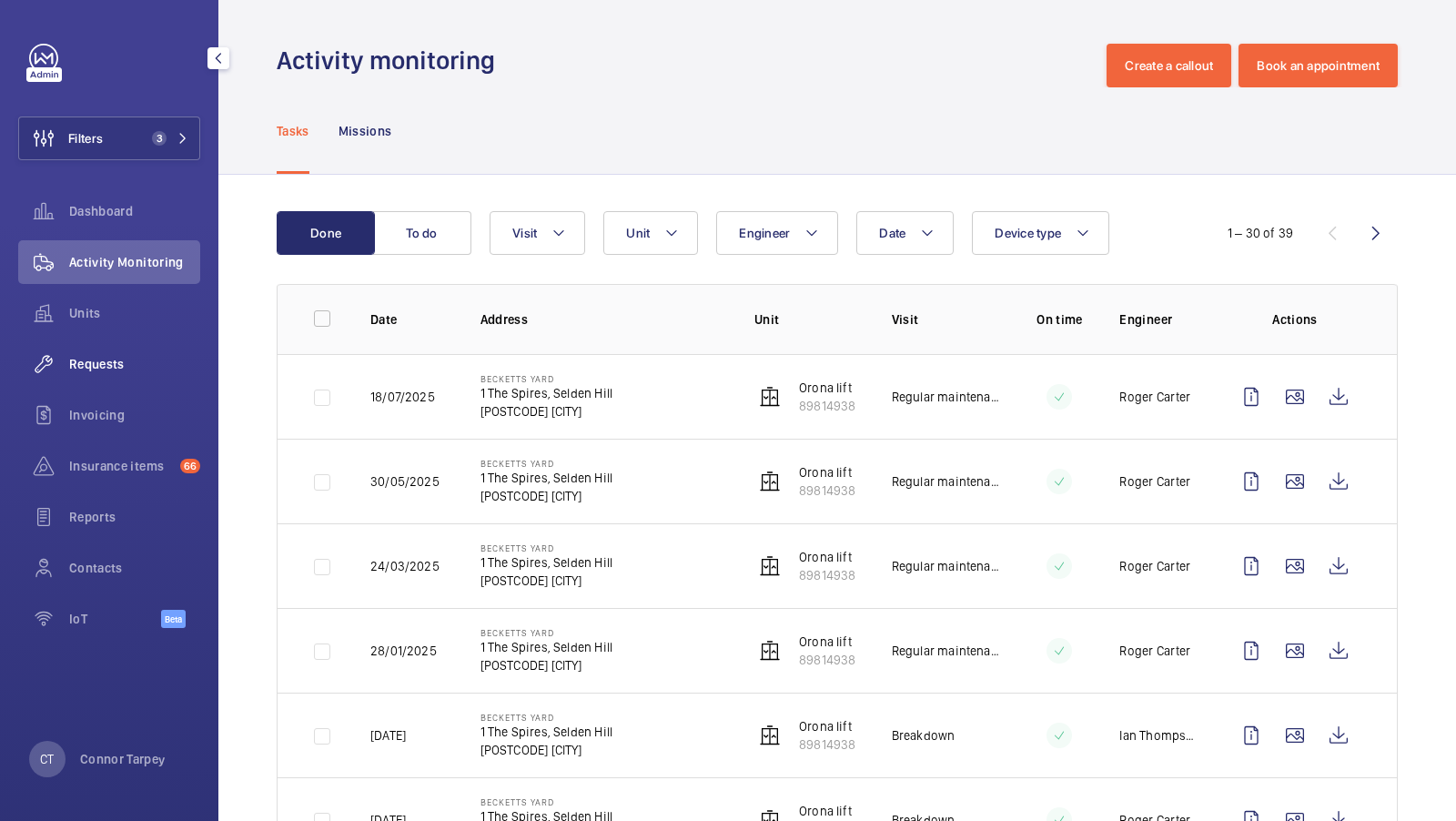 click on "Requests" 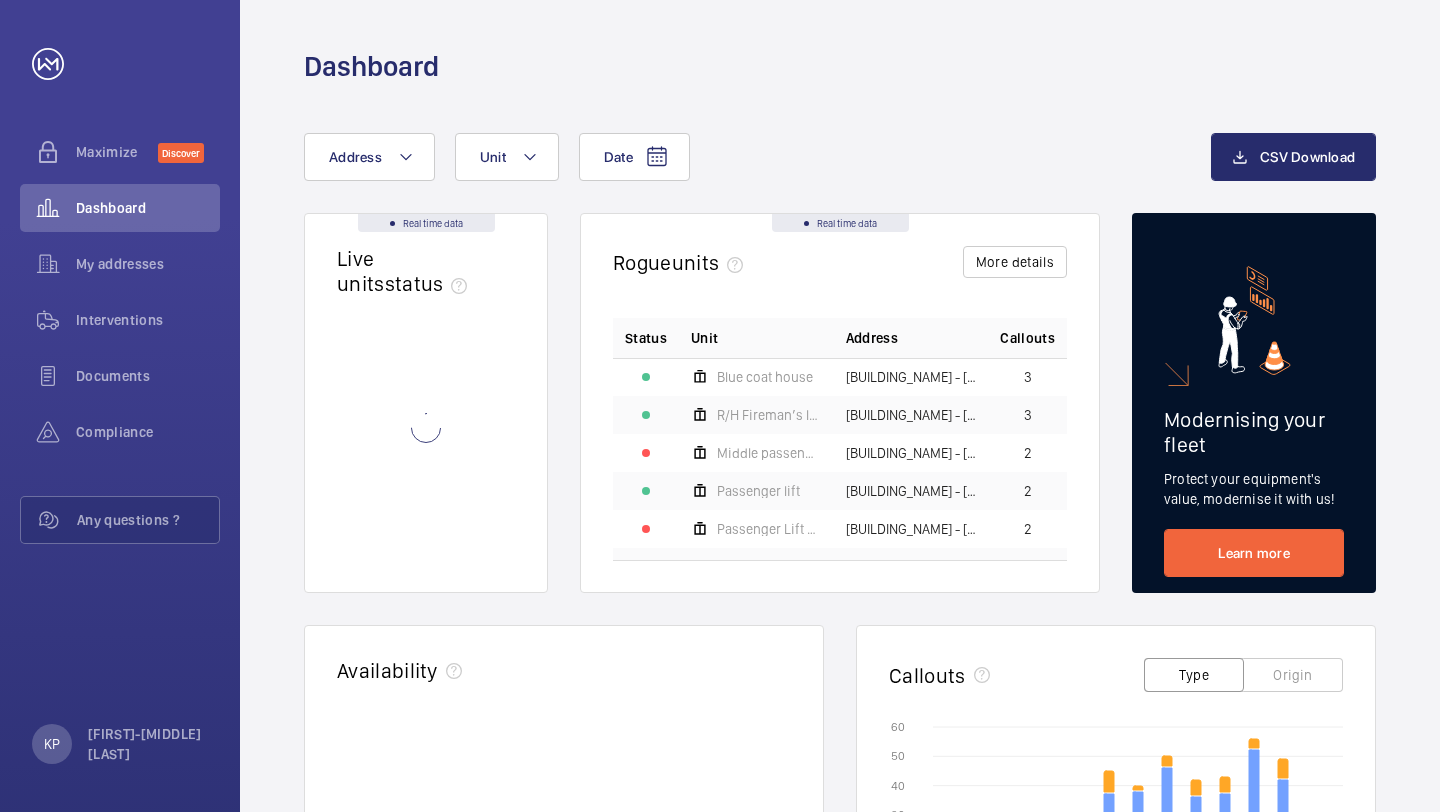 scroll, scrollTop: 0, scrollLeft: 0, axis: both 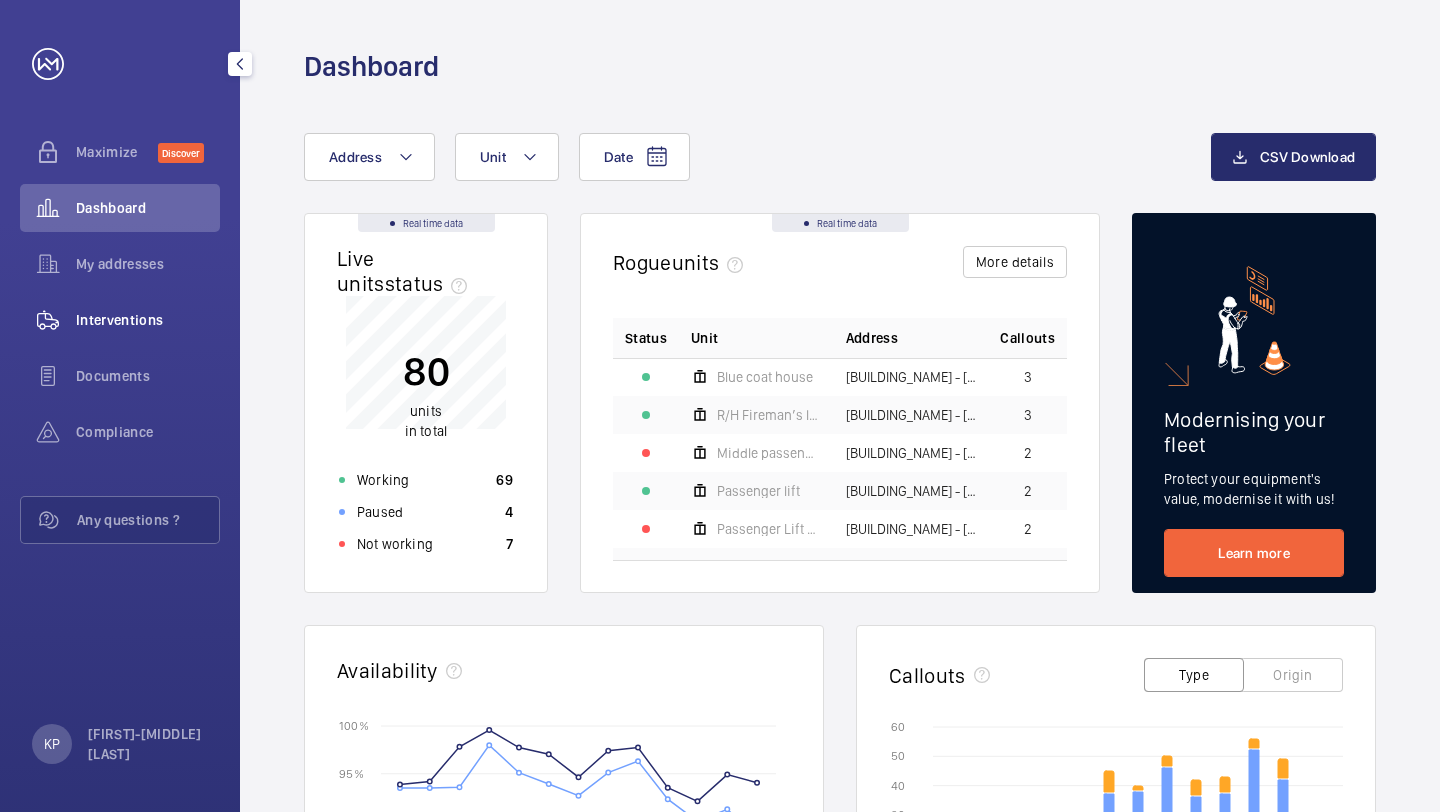 click on "Interventions" 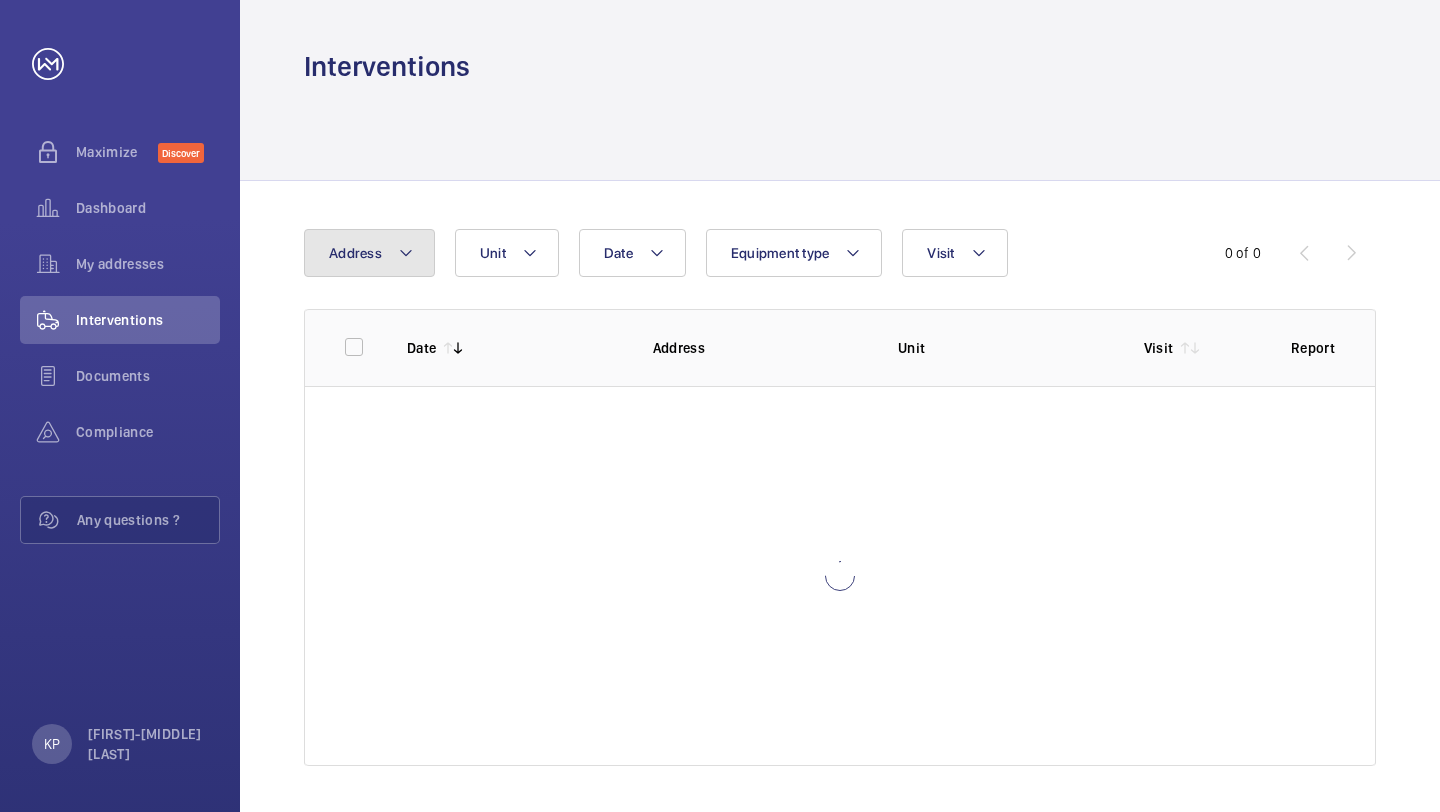 click on "Address" 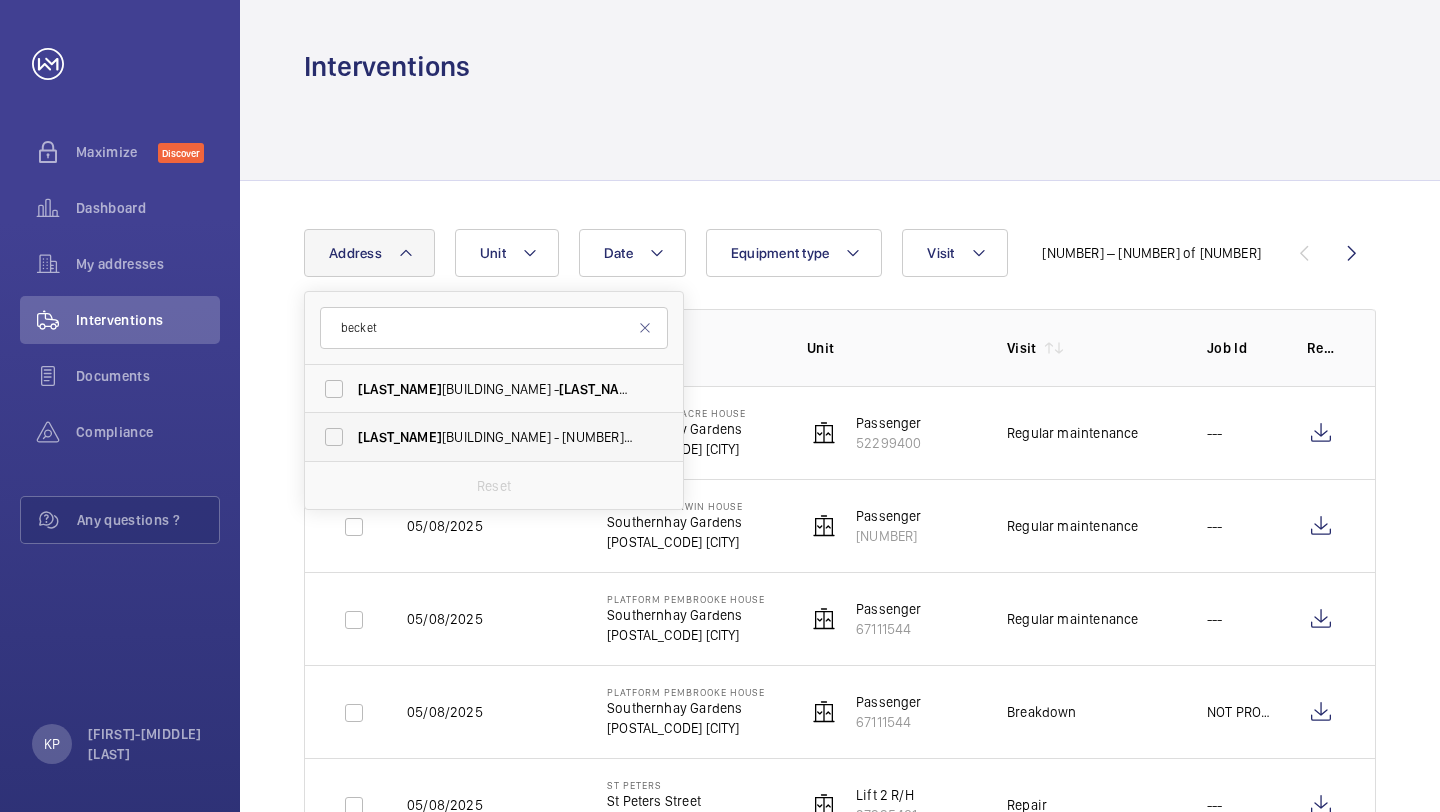 type on "becket" 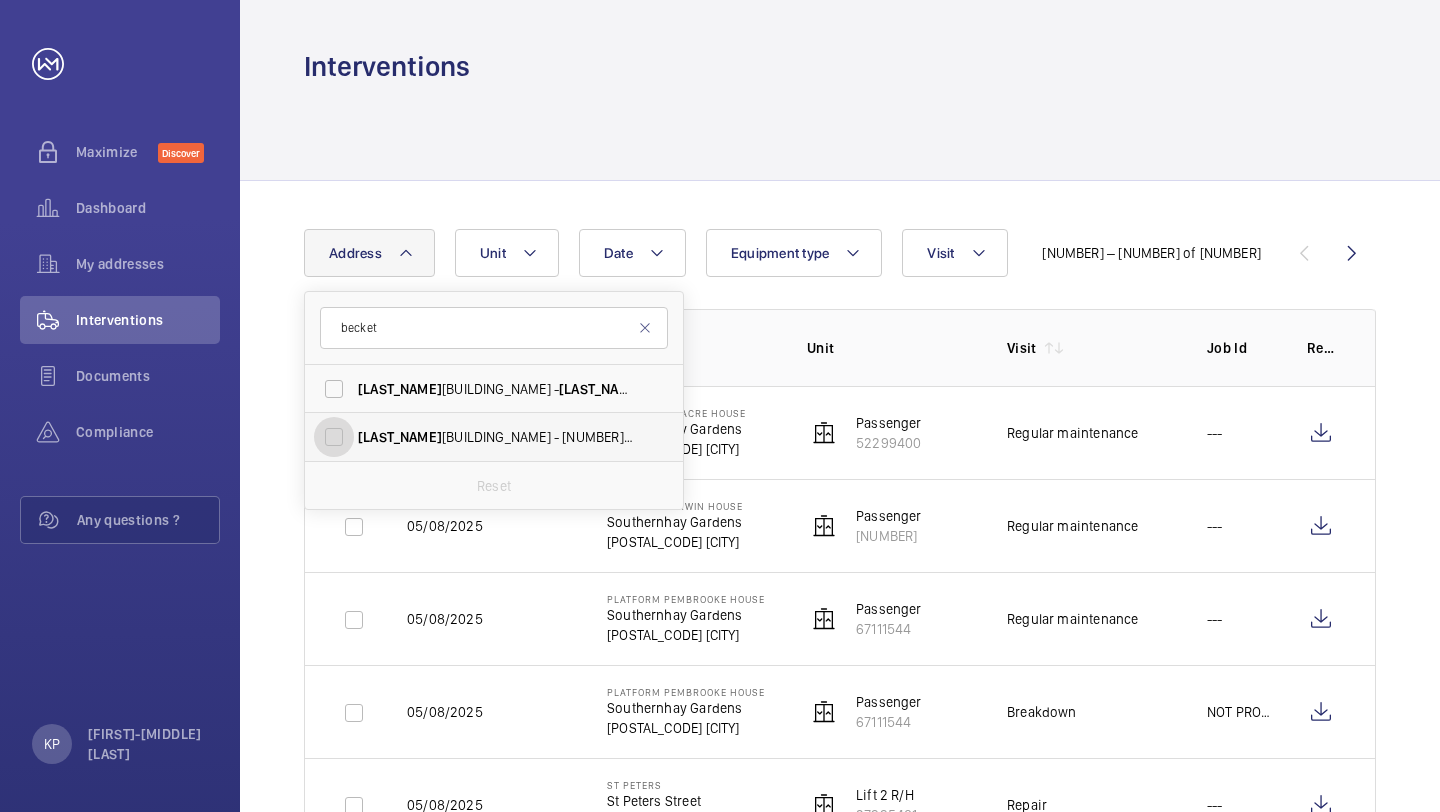 click on "[LAST_NAME] [BUILDING_NAME] - [NUMBER] [STREET_NAME], [CITY] [POSTAL_CODE]" at bounding box center [334, 437] 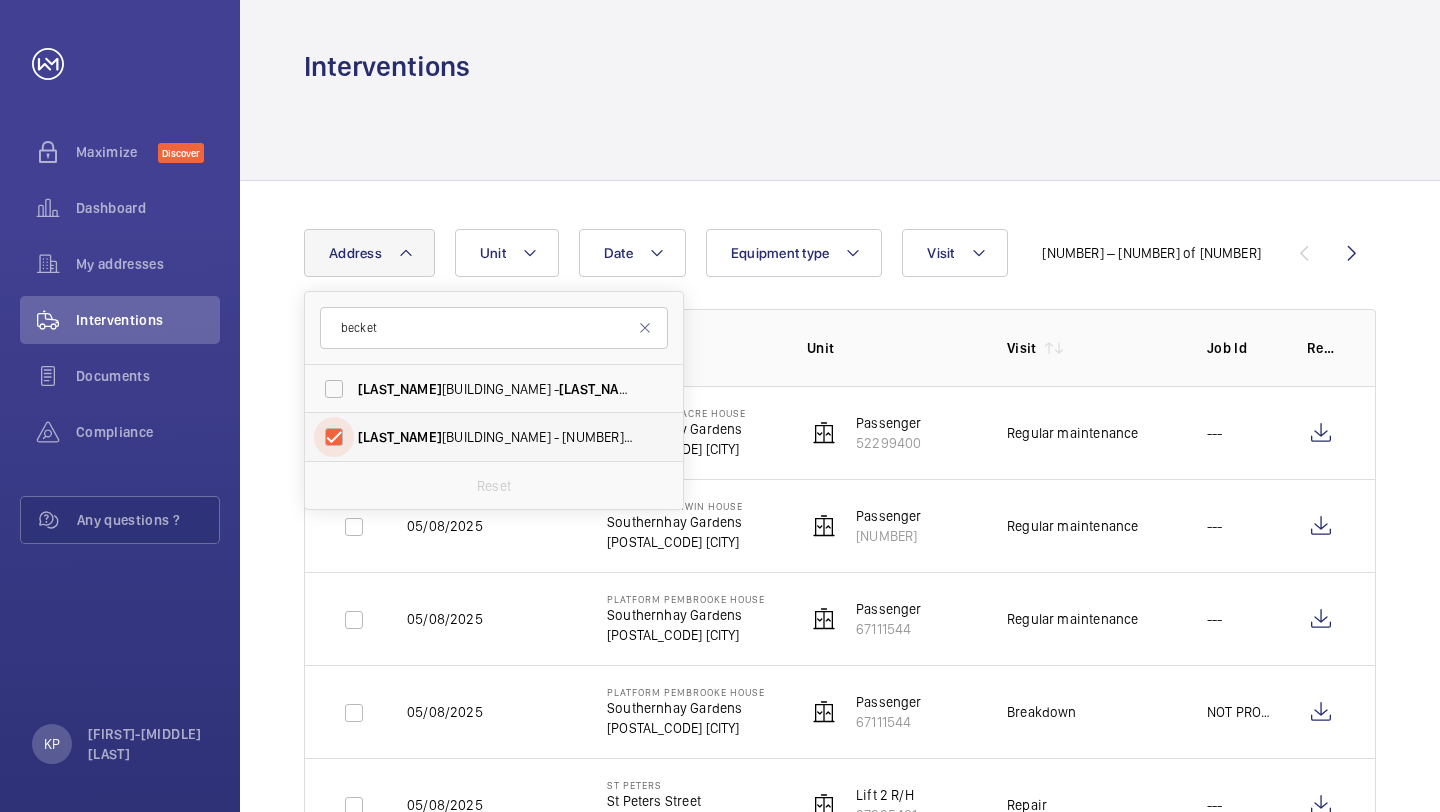 checkbox on "true" 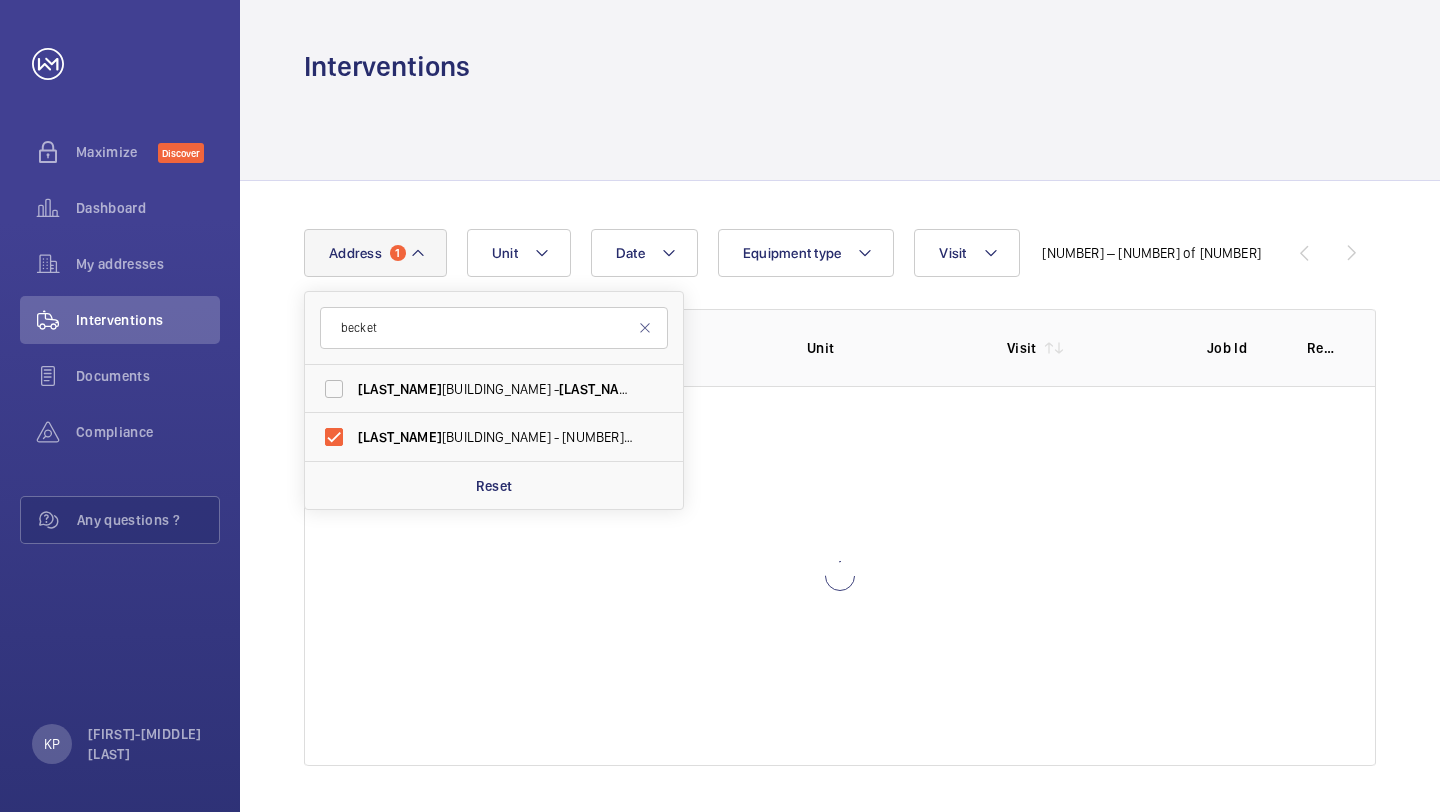 click on "Date Address 1 becket Becket ts House -  Becket ts House, ILFORD IG1 2DA Becket ts Yard - 1 The Spires, Selden Hill, HEMEL HEMPSTEAD HP2 4FS Reset Unit Equipment type Visit  1 – 30 of 1922  Date Address Unit Visit Job Id Report" 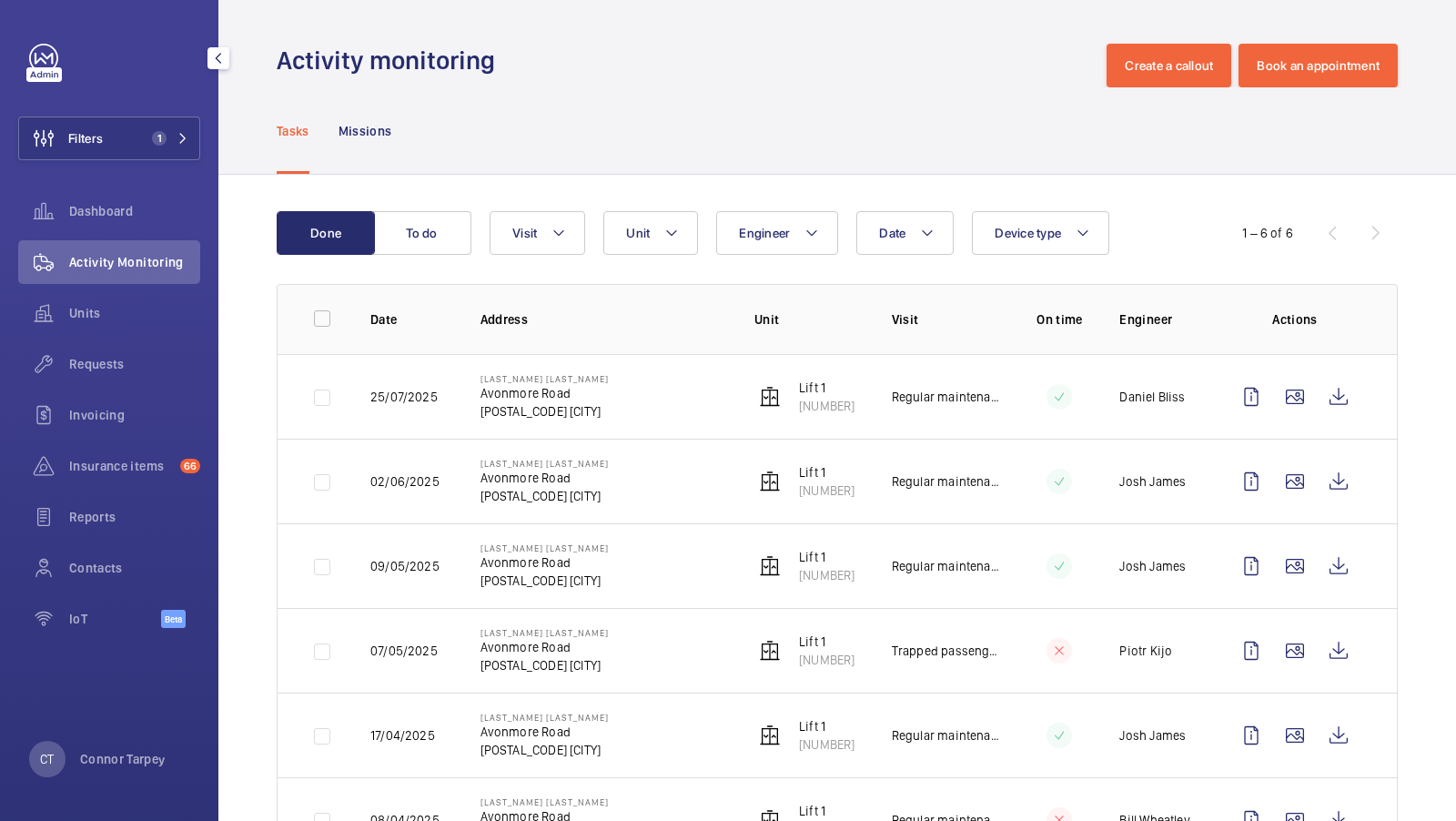 scroll, scrollTop: 0, scrollLeft: 0, axis: both 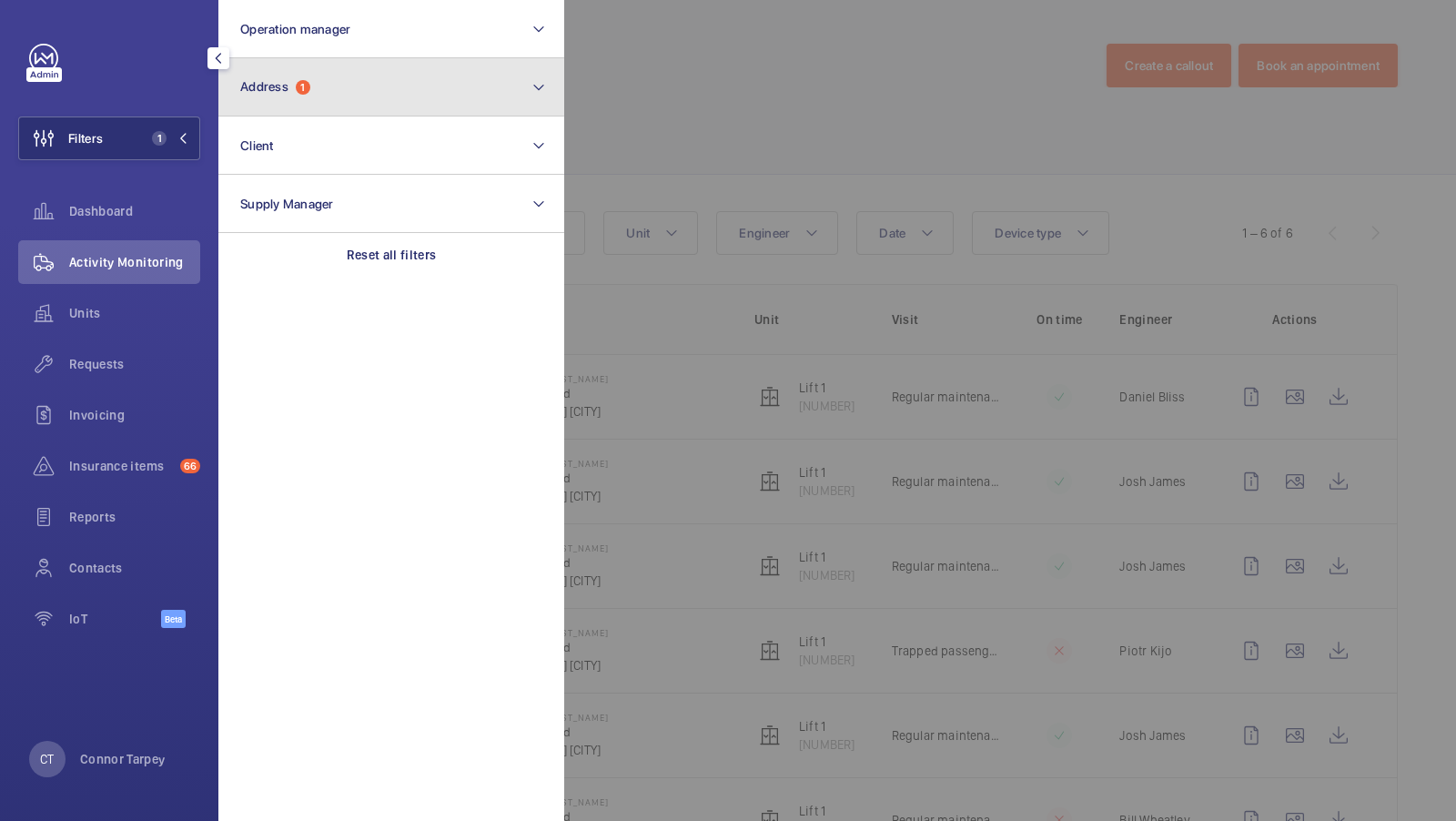 click on "Address  1" 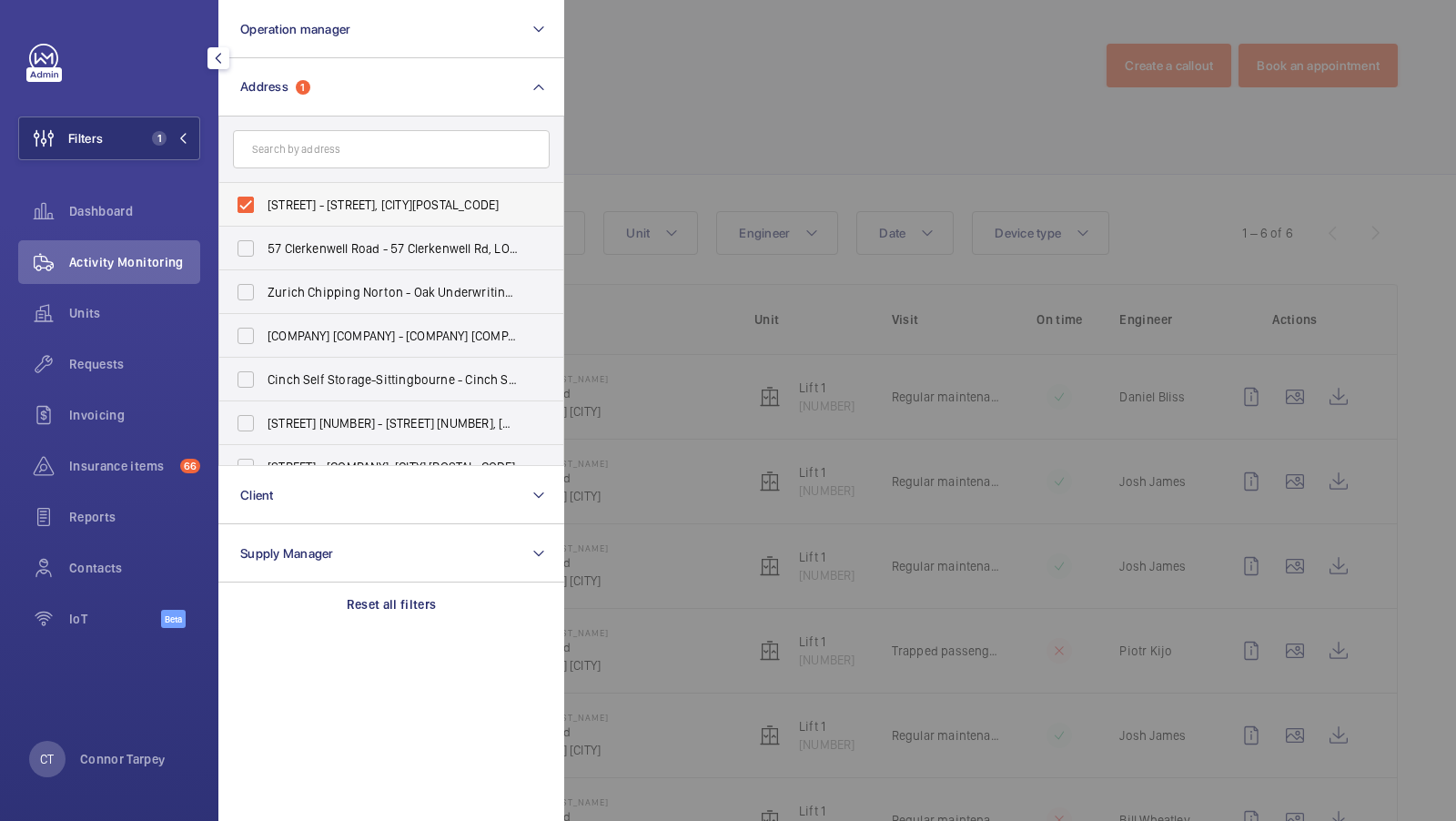 click on "[STREET] - [STREET], [CITY][POSTAL_CODE]" at bounding box center (378, 205) 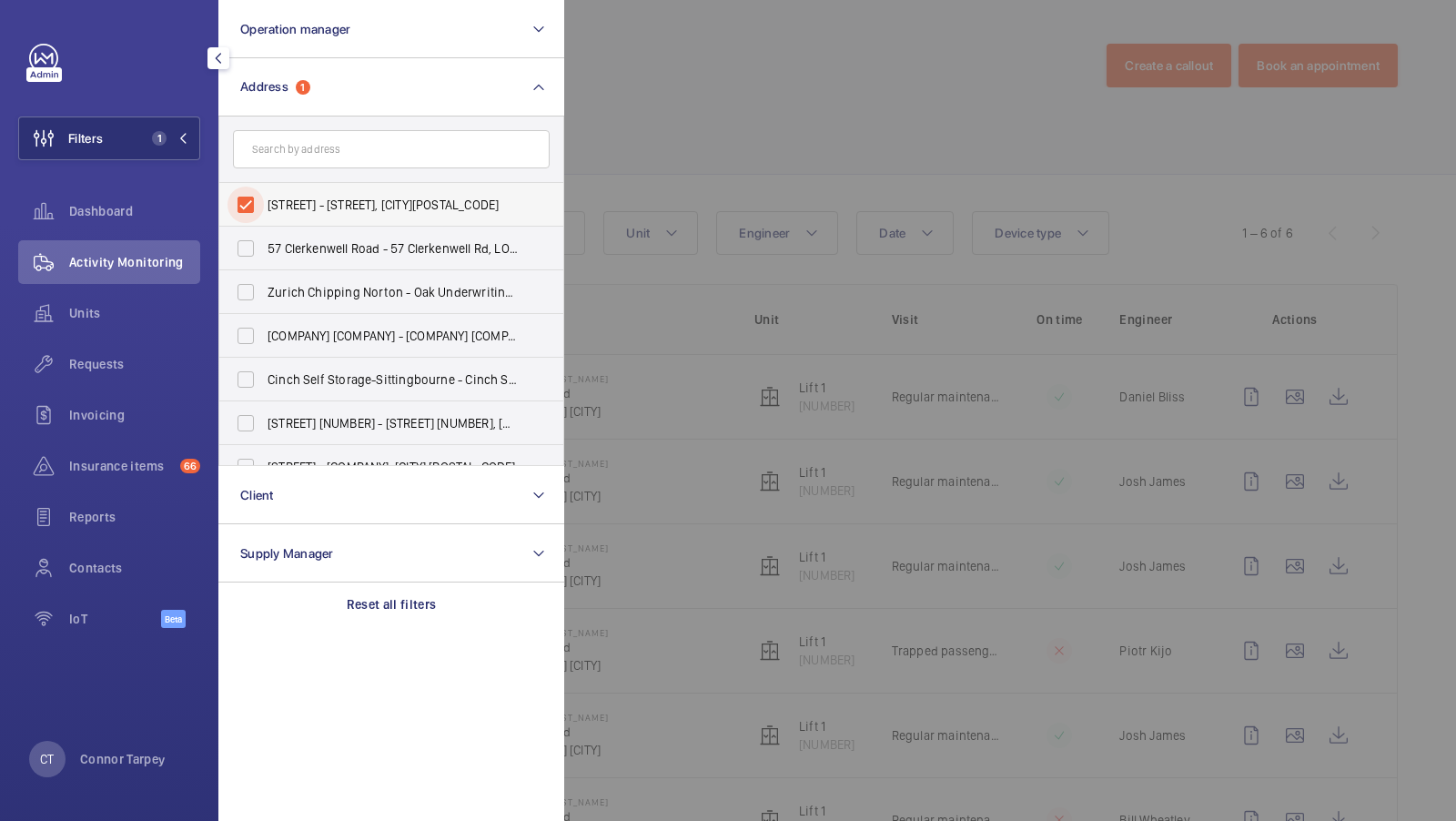 click on "[STREET] - [STREET], [CITY][POSTAL_CODE]" at bounding box center (246, 205) 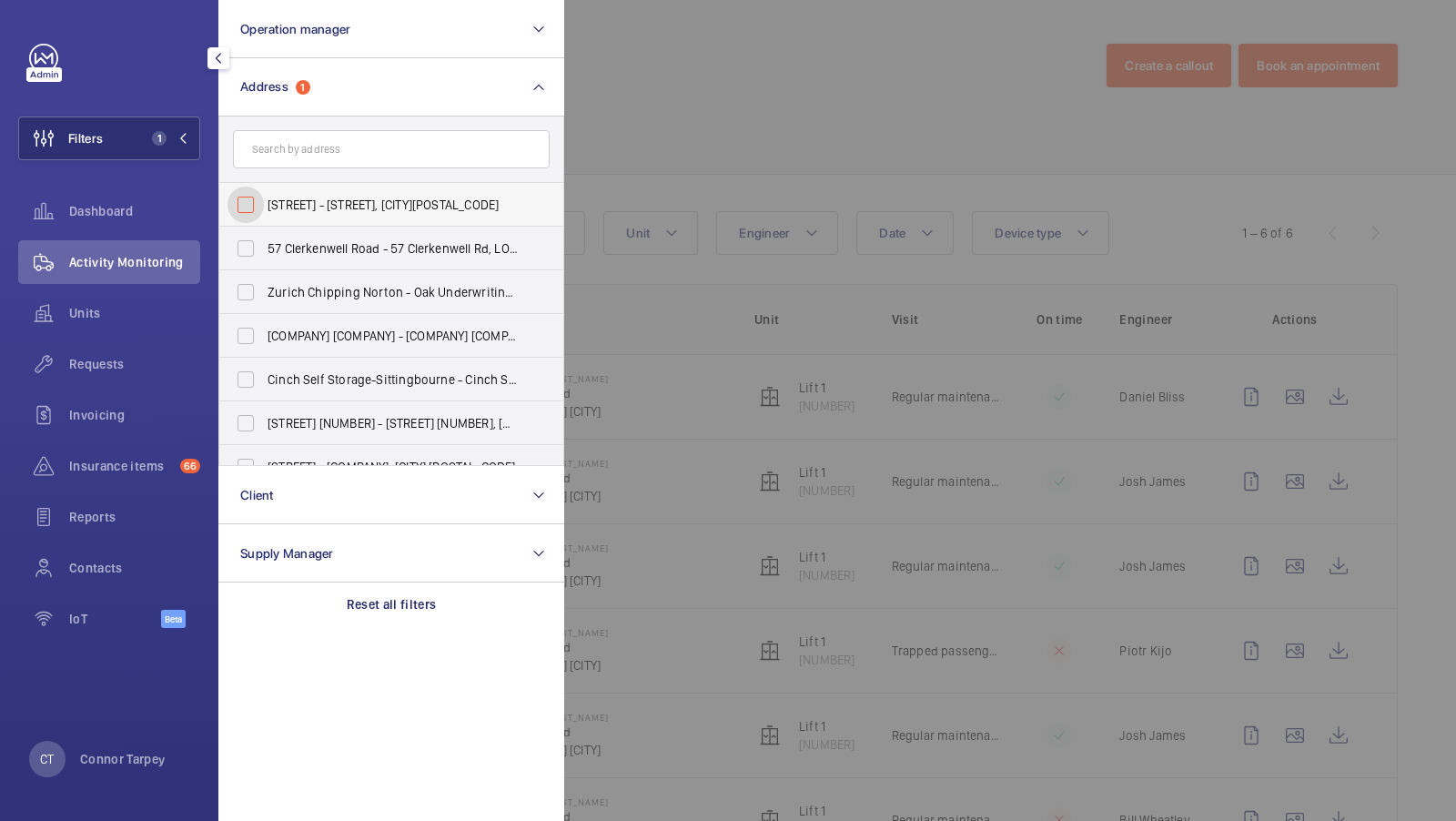 checkbox on "false" 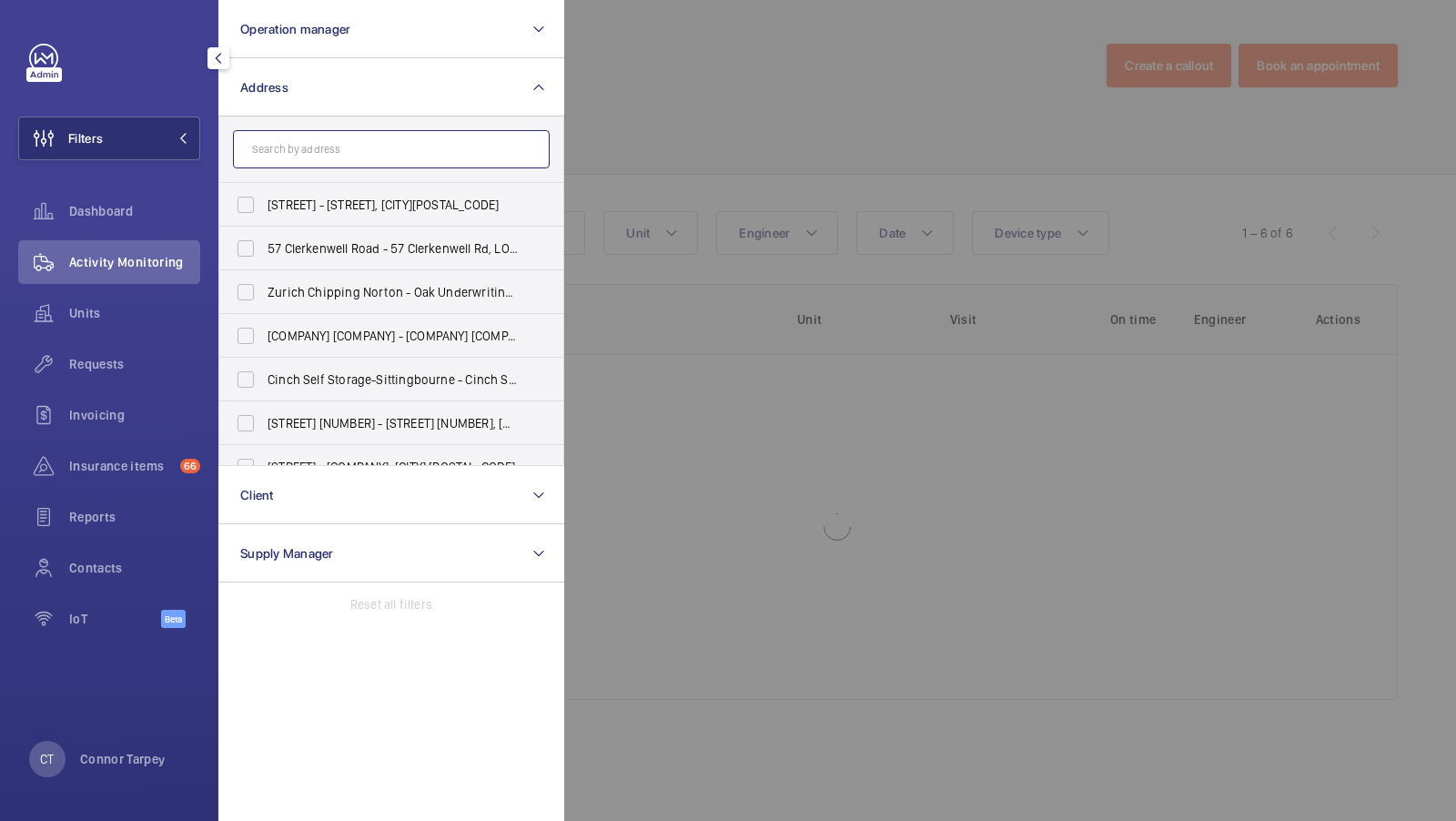 click 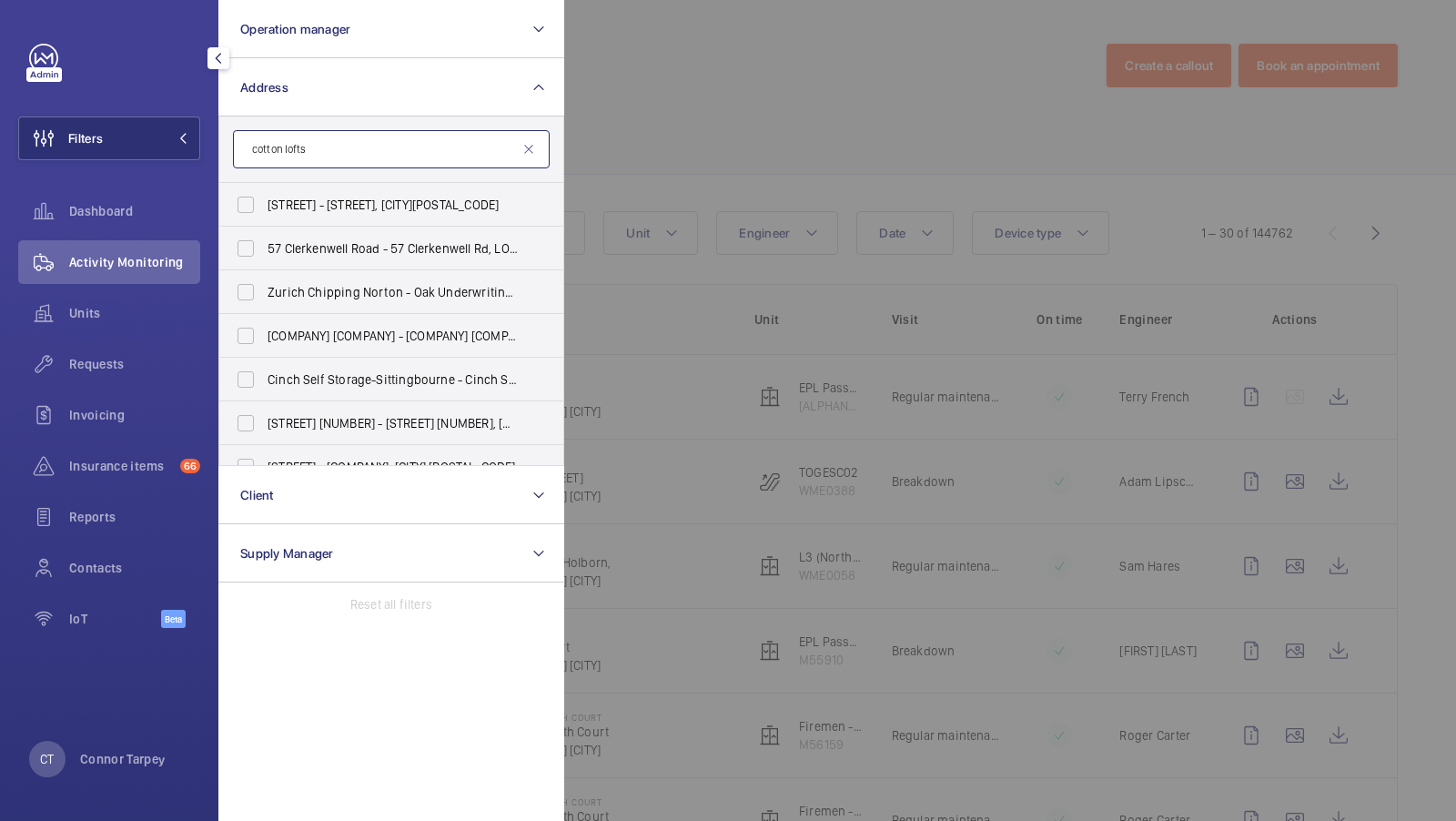 type on "cotton lofts" 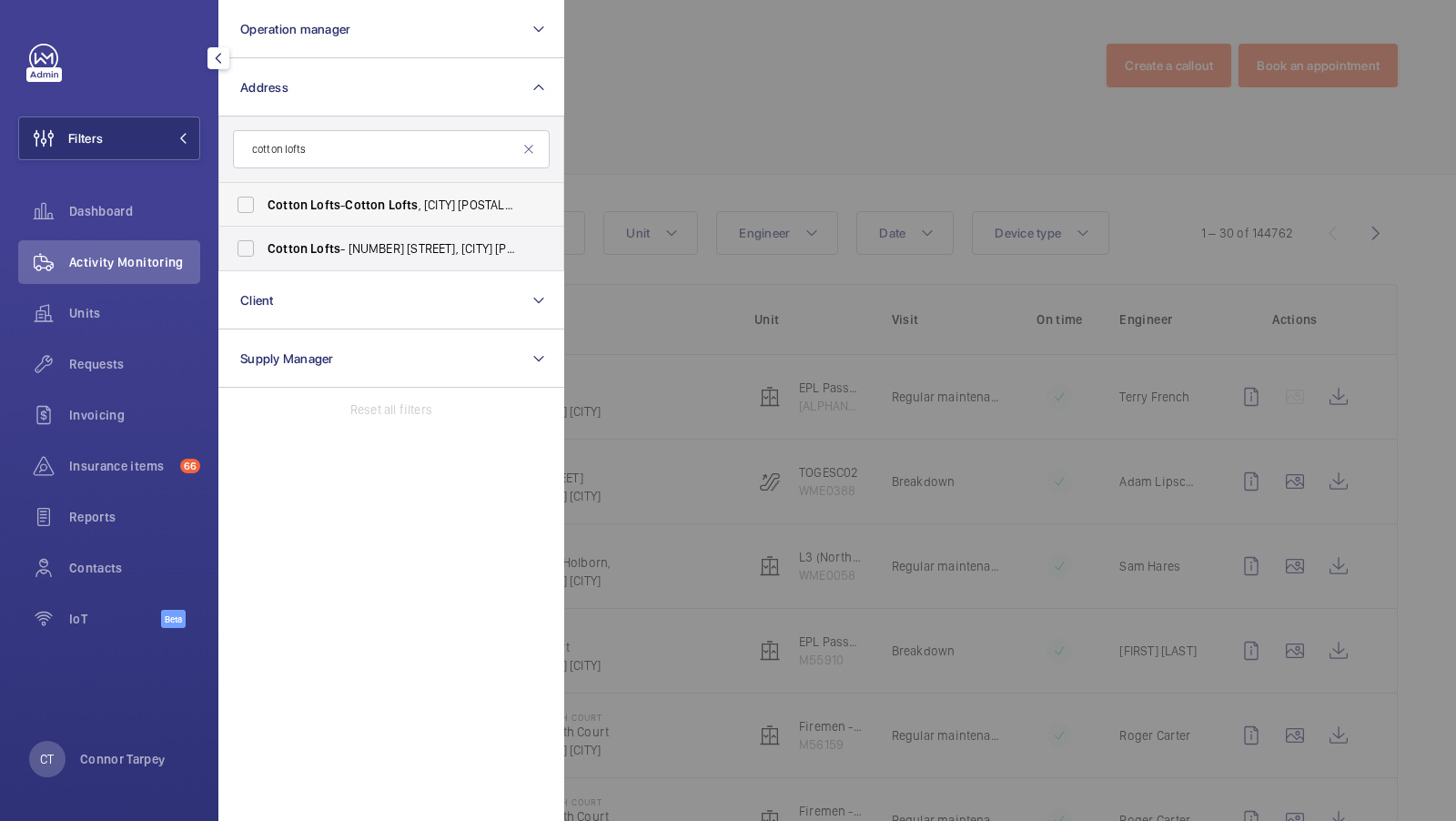 click on "Lofts" at bounding box center [325, 205] 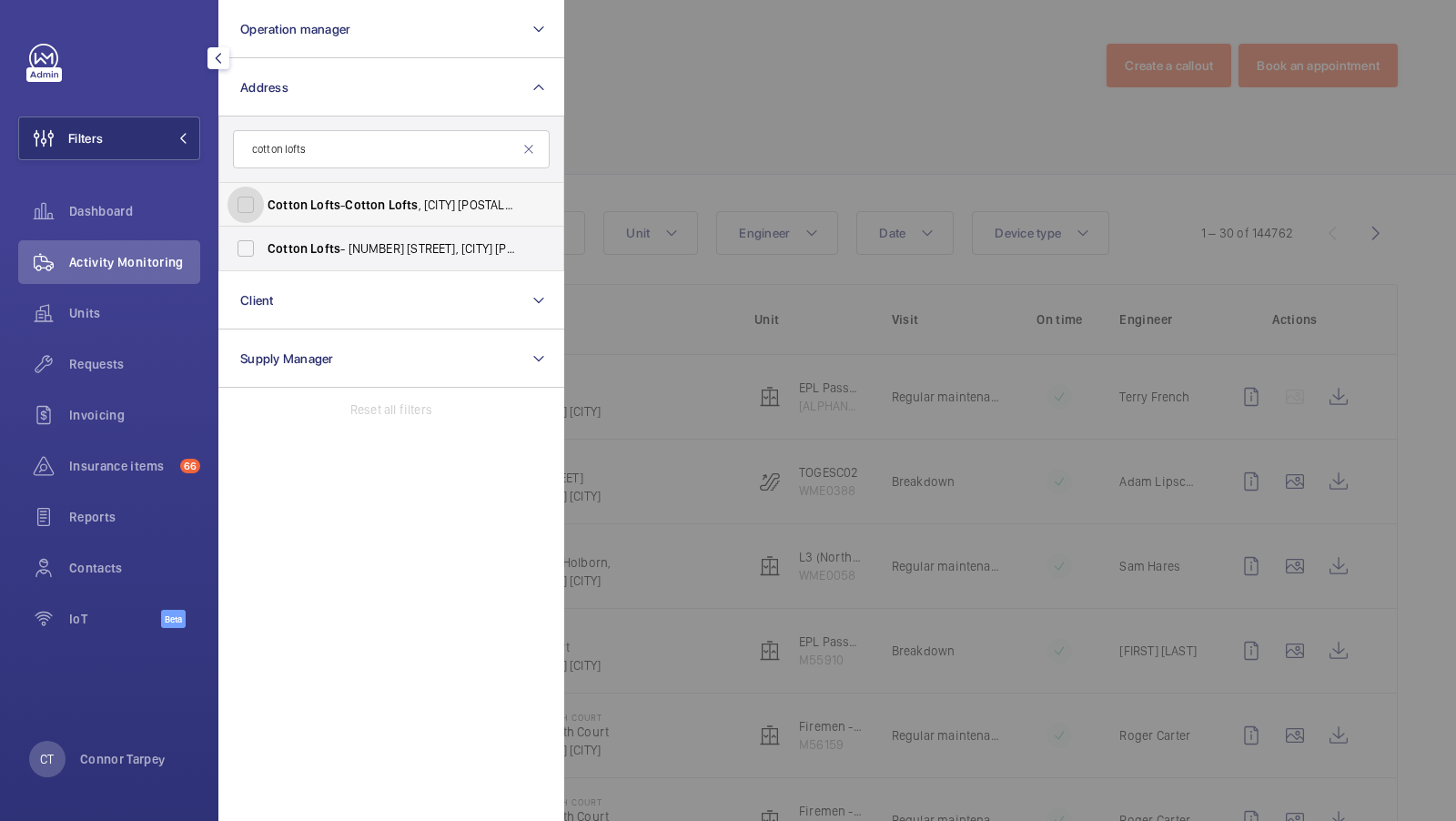 click on "[STREET] - [STREET], [CITY] [POSTAL_CODE]" at bounding box center [246, 205] 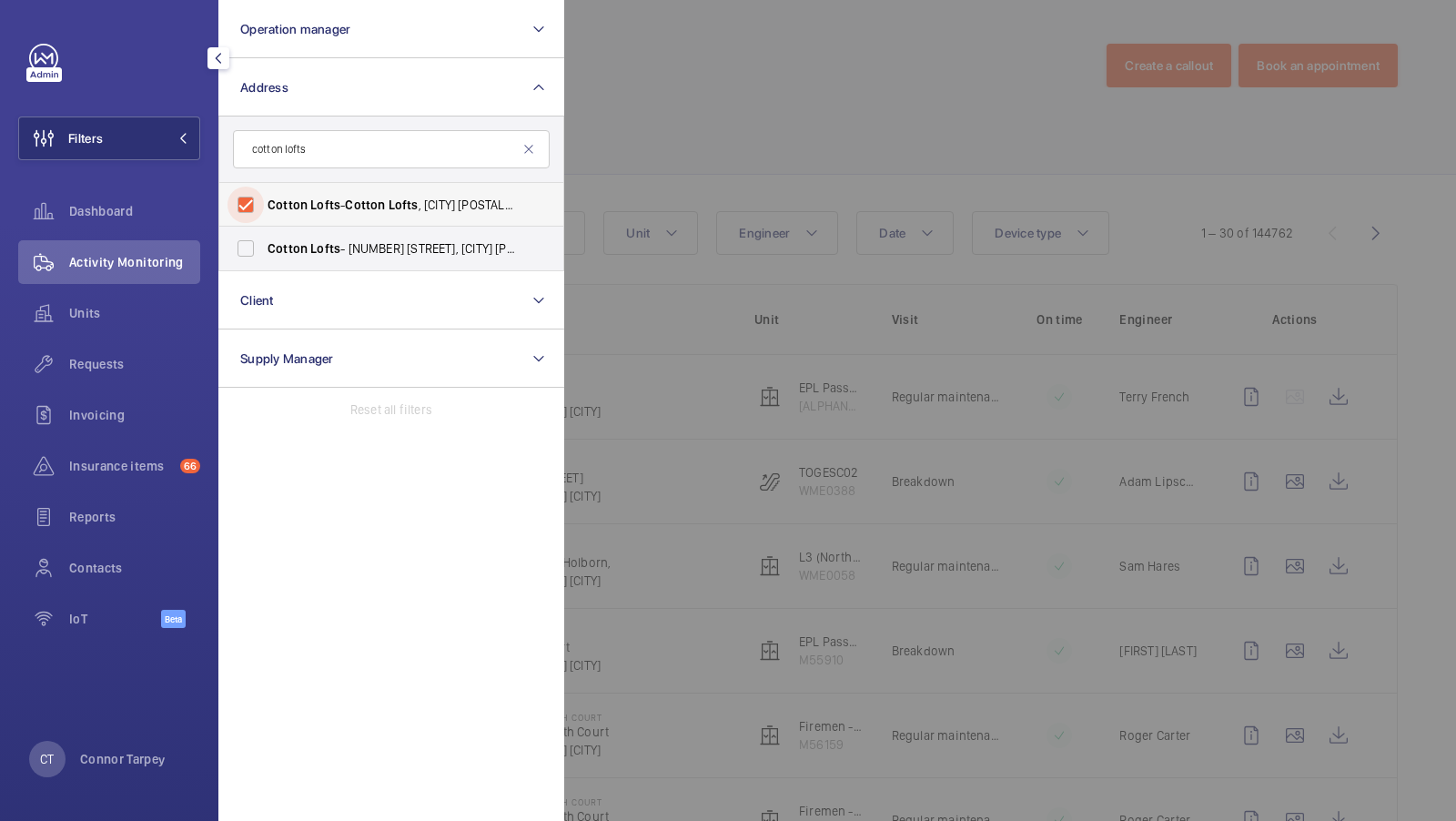 checkbox on "true" 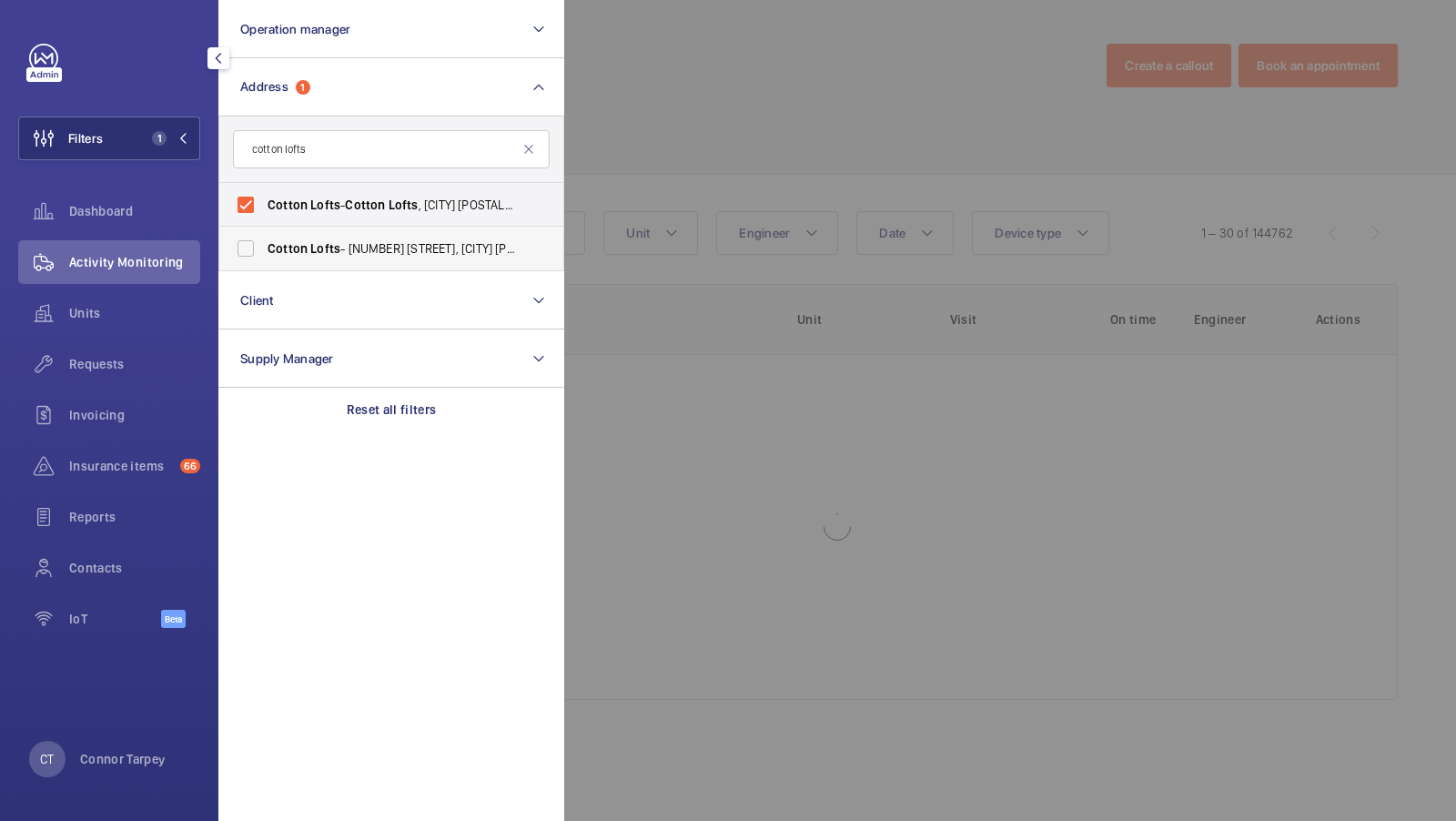 click on "Cotton" at bounding box center (288, 248) 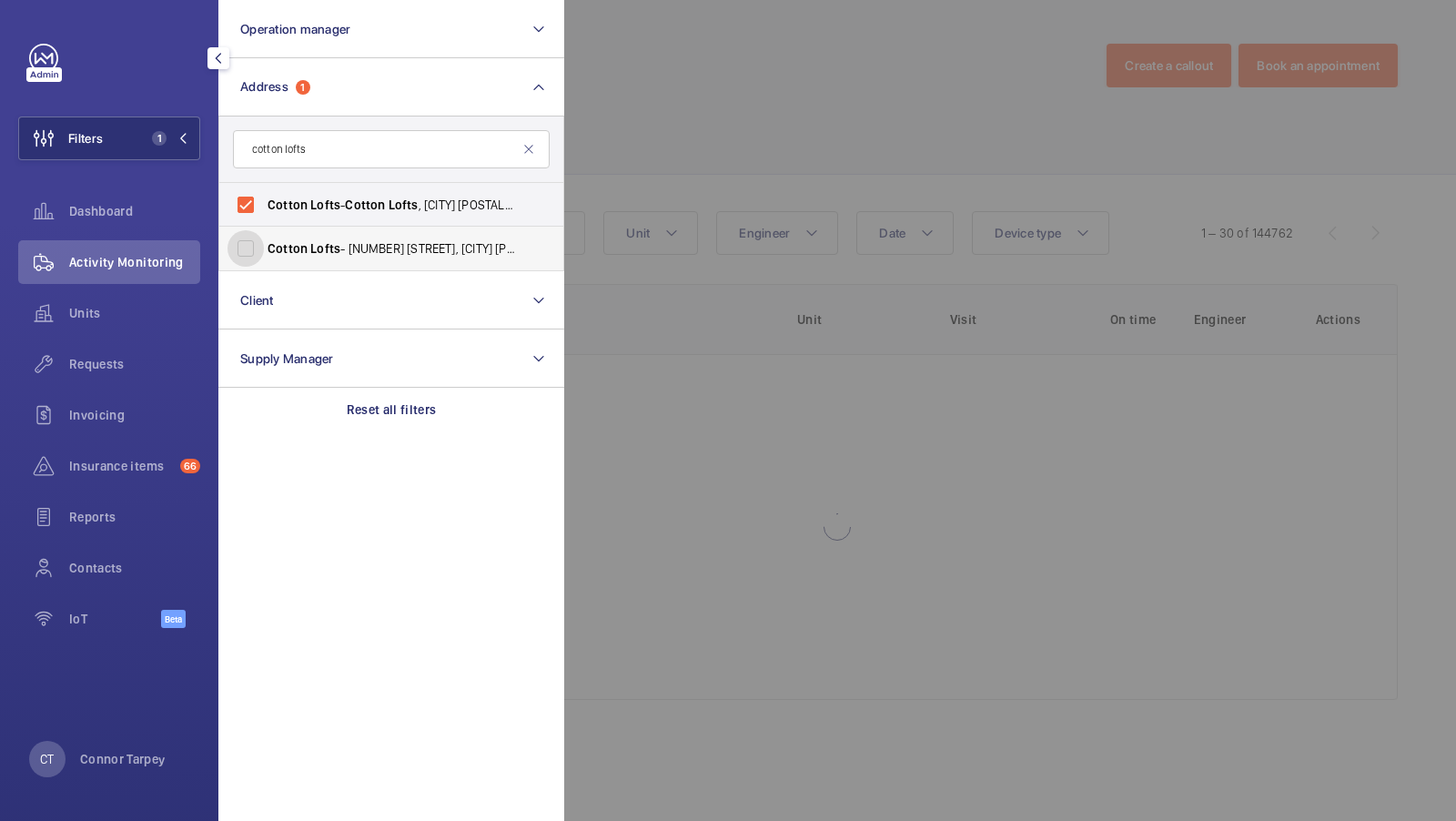 click on "[STREET], [CITY] [POSTAL_CODE]" at bounding box center [246, 248] 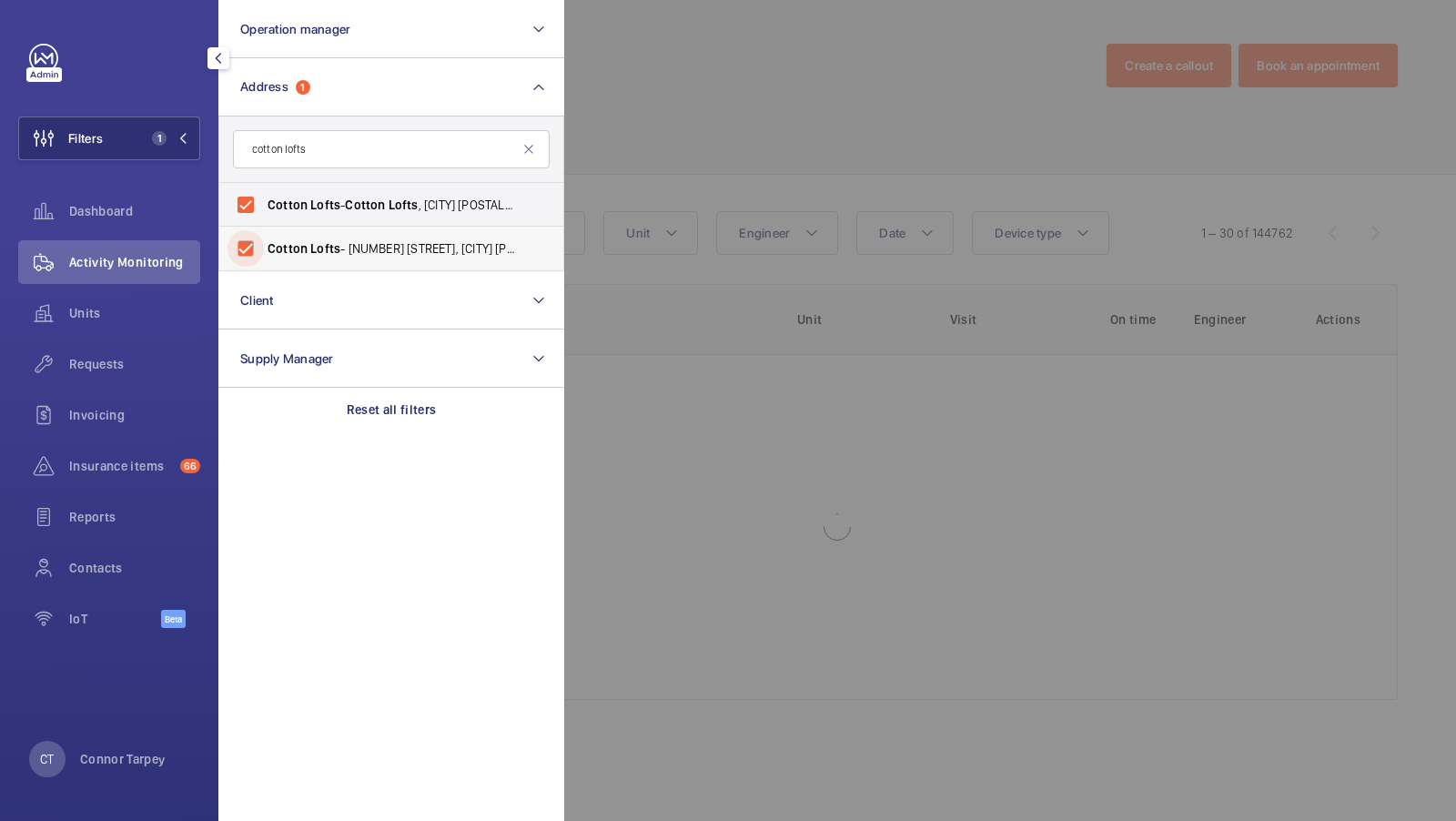 checkbox on "true" 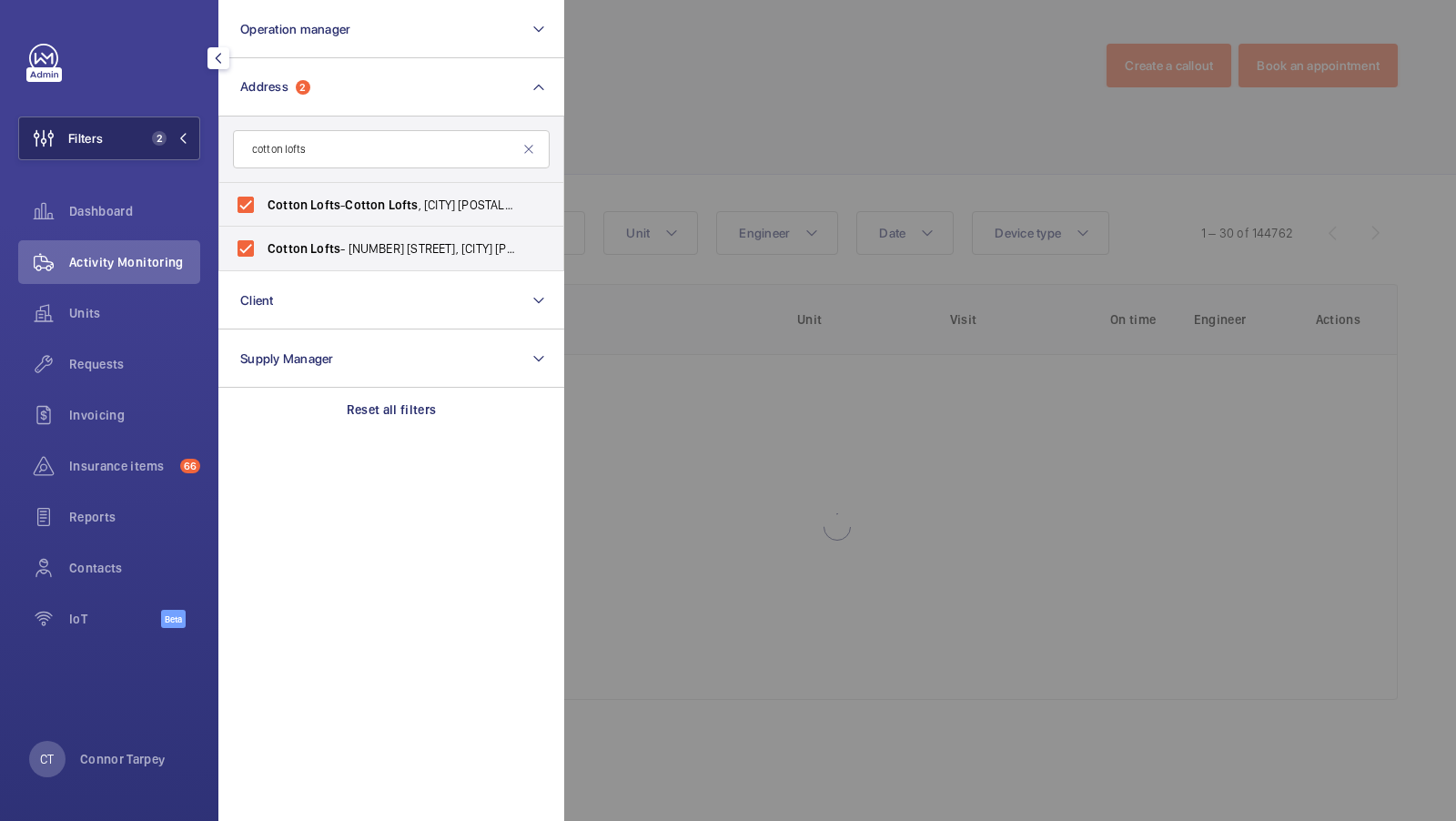 click on "2" 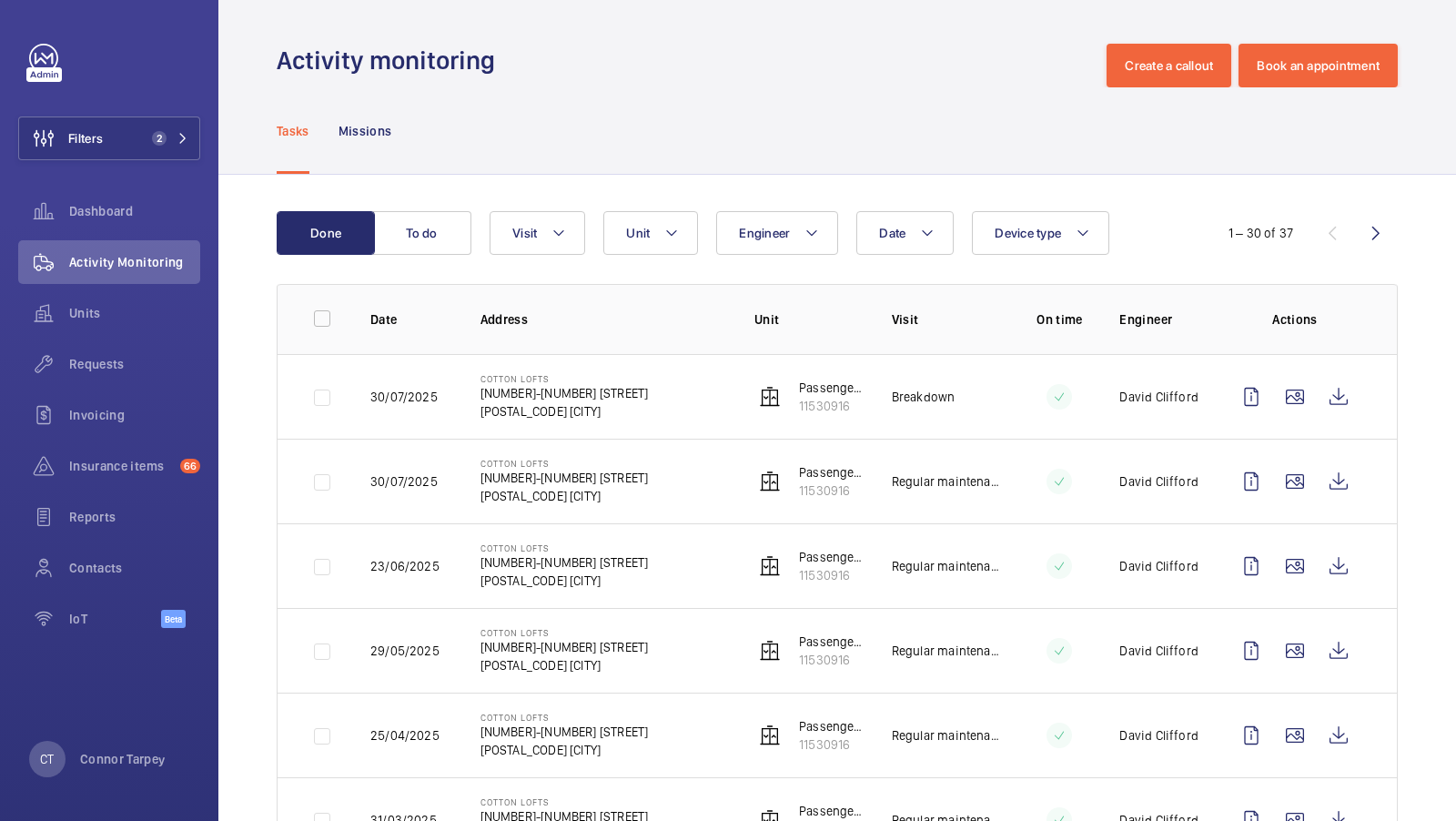 scroll, scrollTop: 28, scrollLeft: 0, axis: vertical 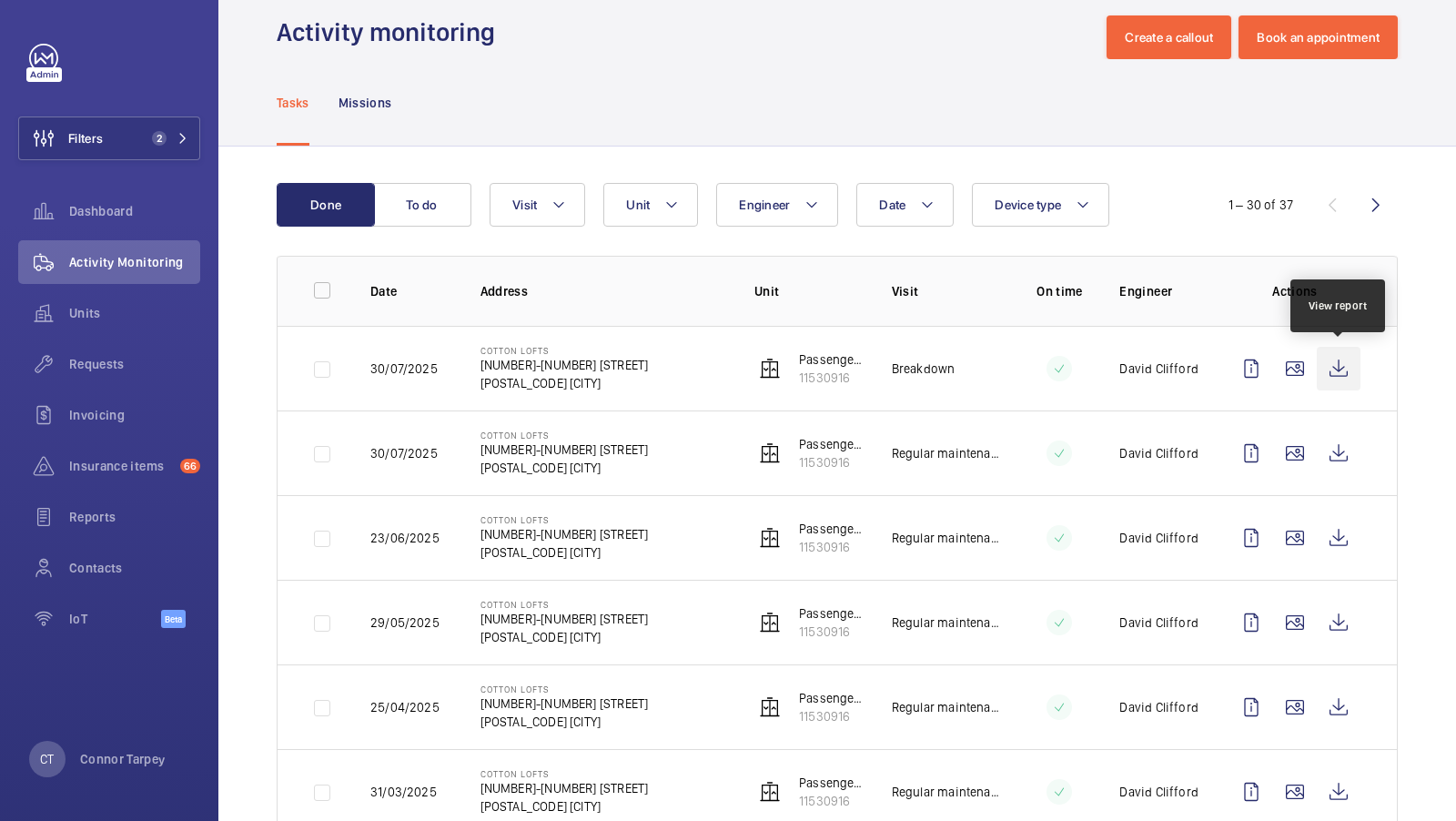 click 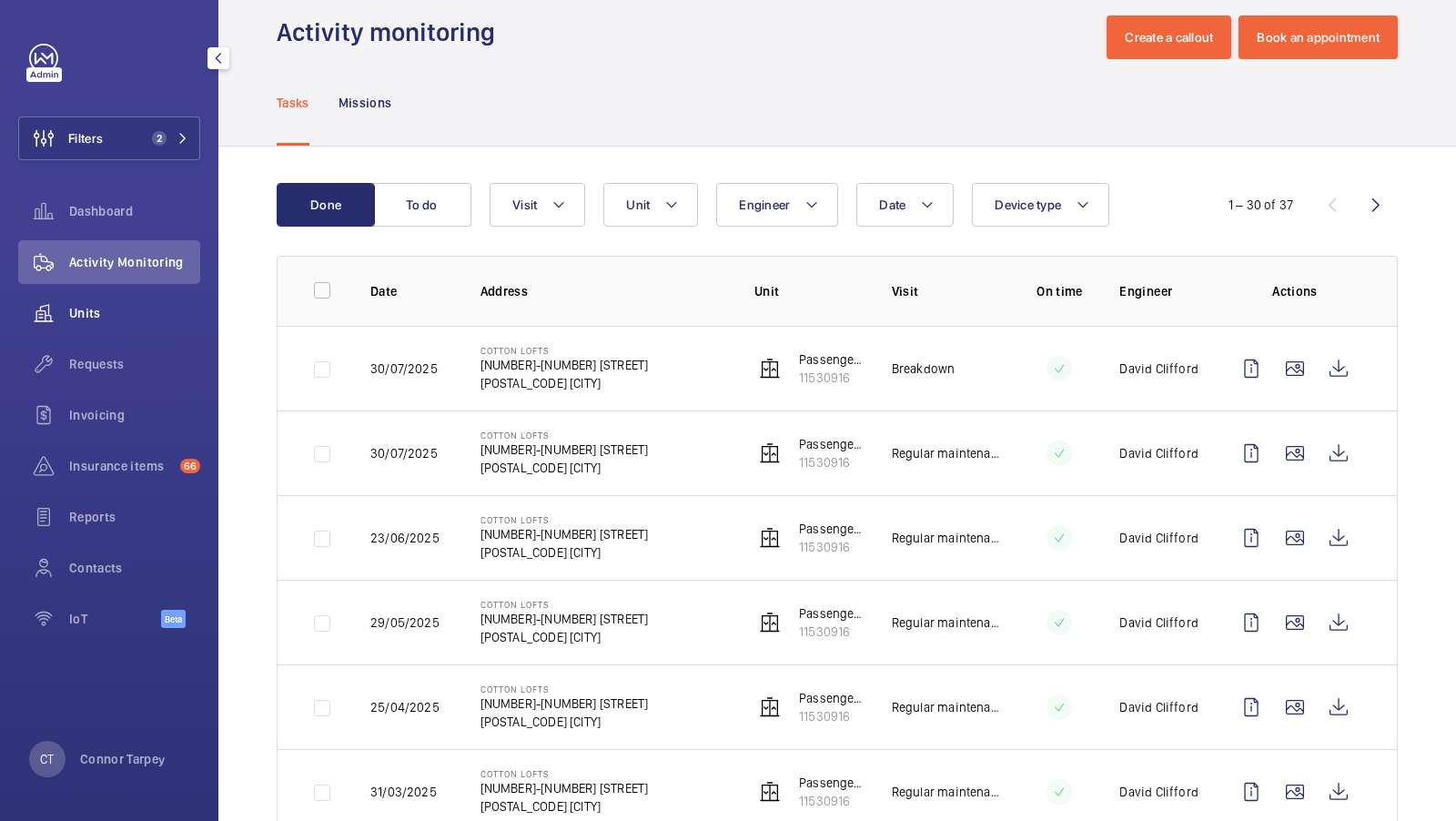 click on "Units" 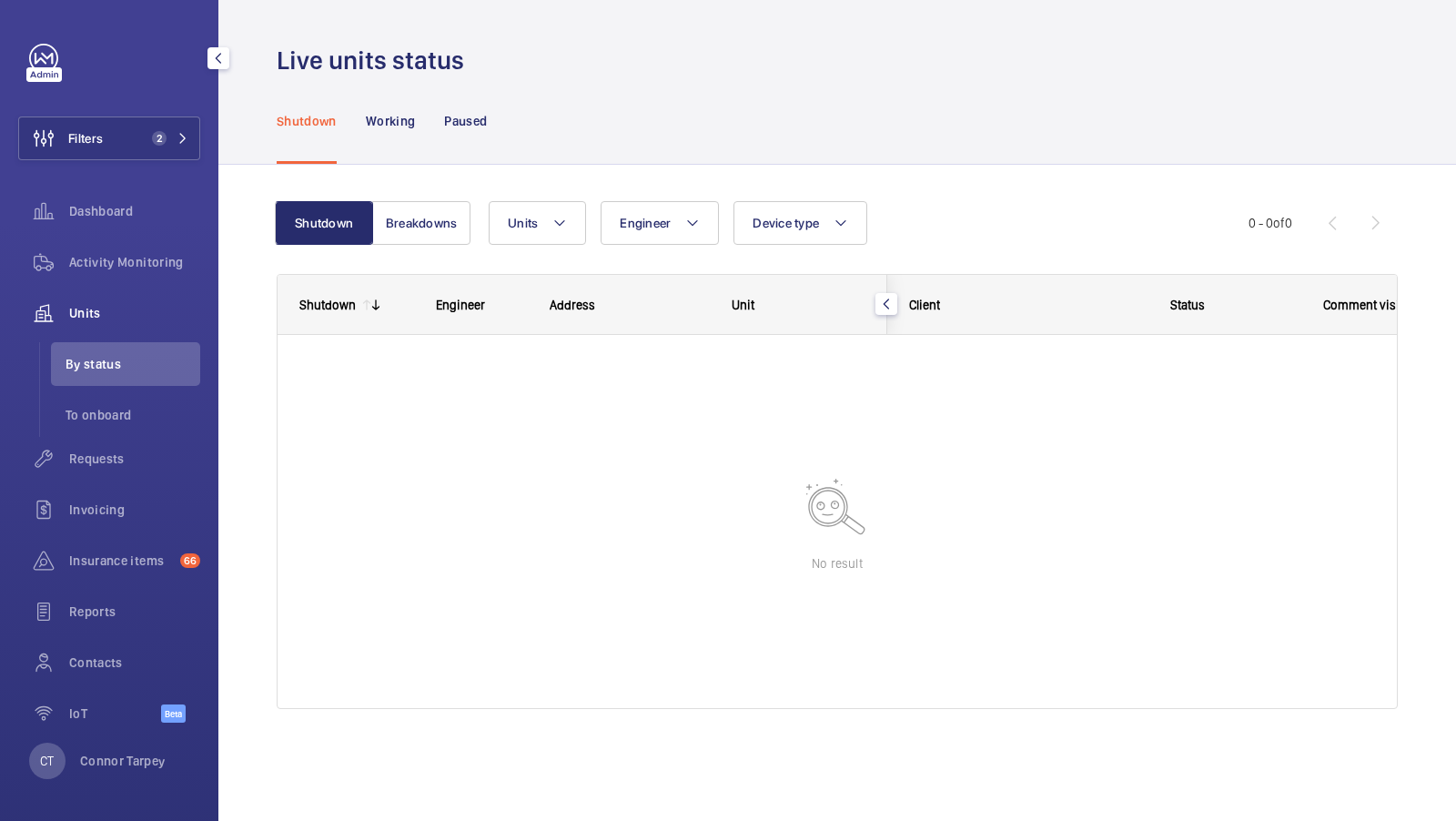 scroll, scrollTop: 0, scrollLeft: 0, axis: both 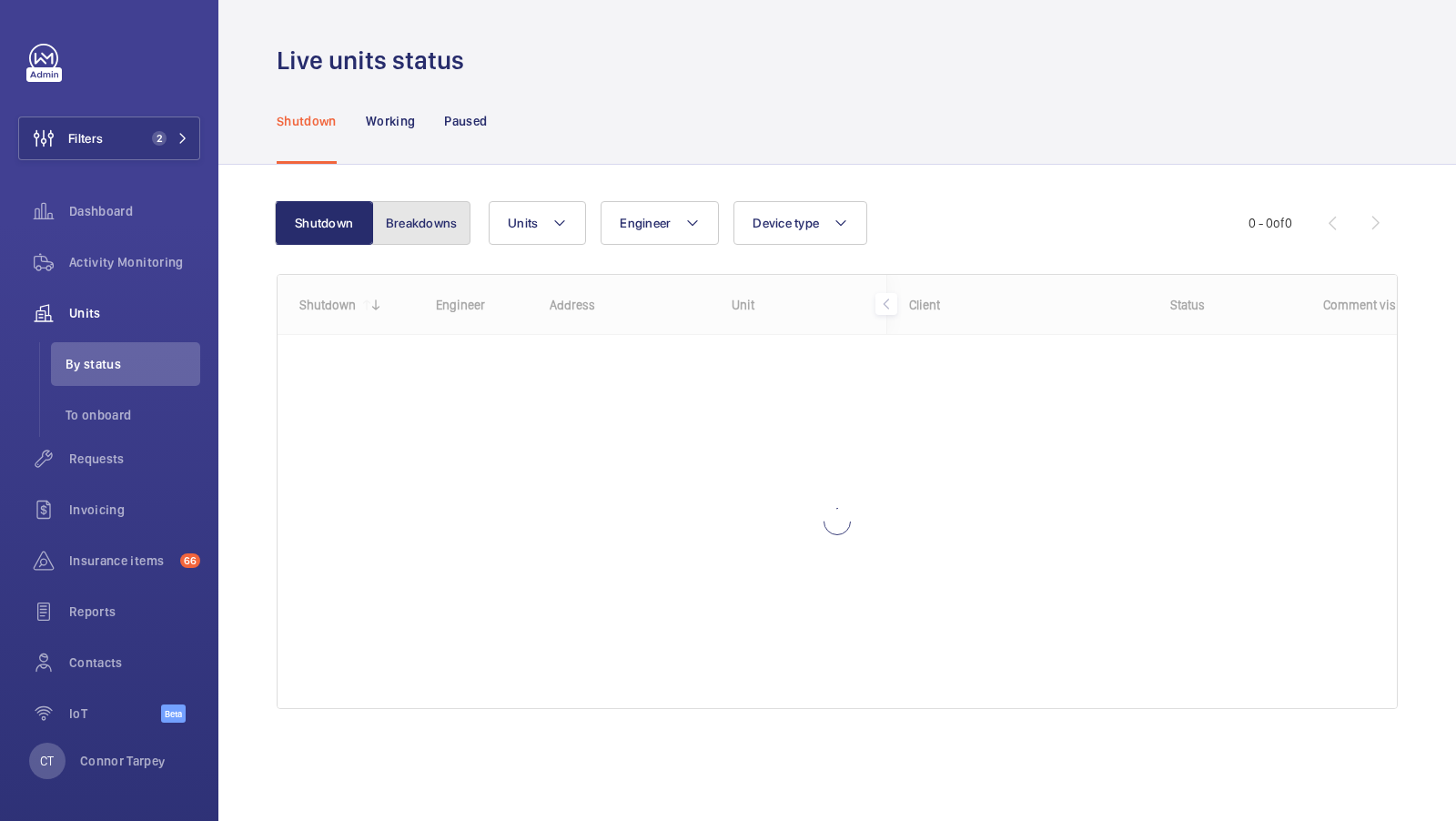 click on "Breakdowns" 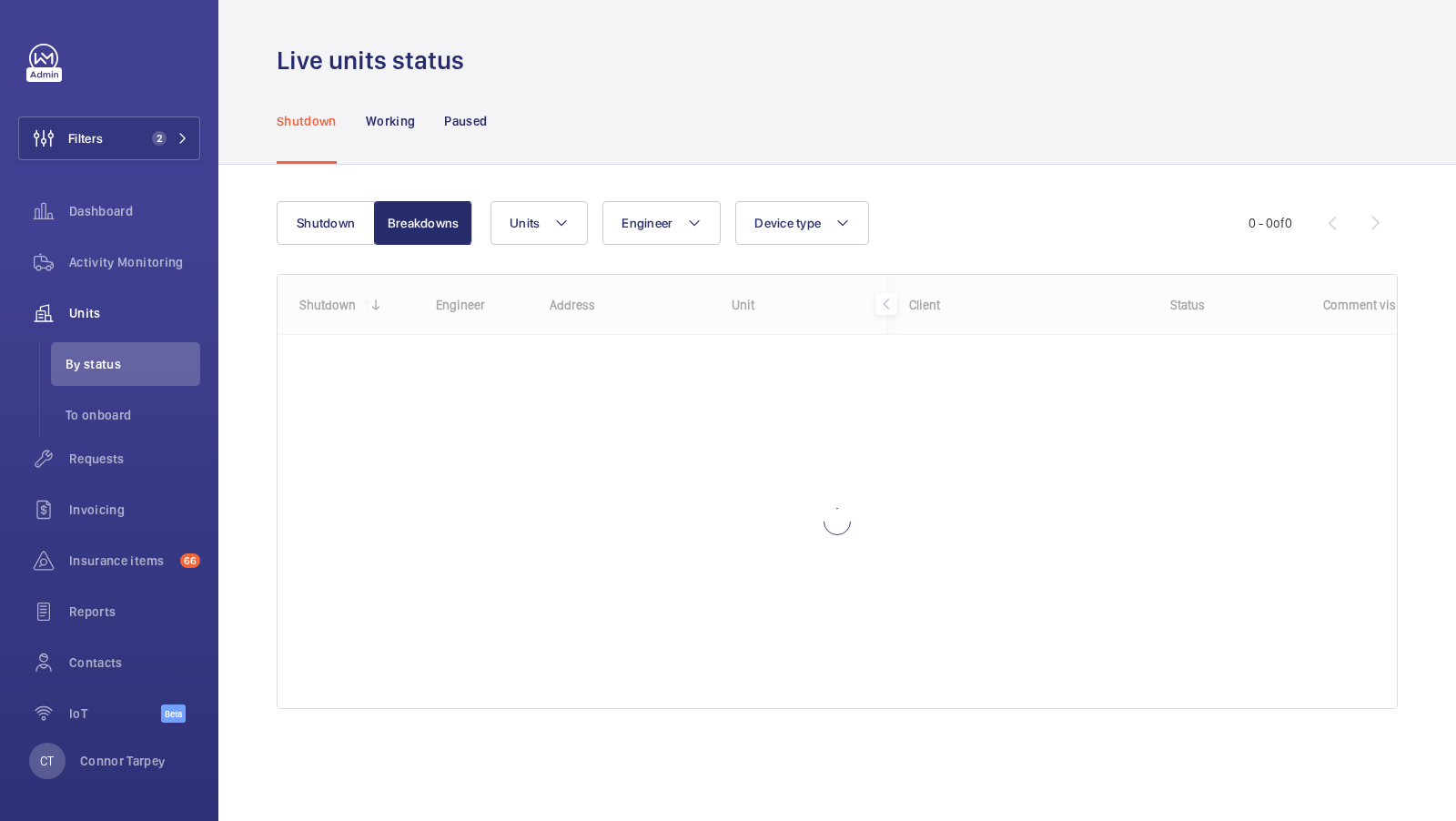 click on "Shutdown Working Paused" 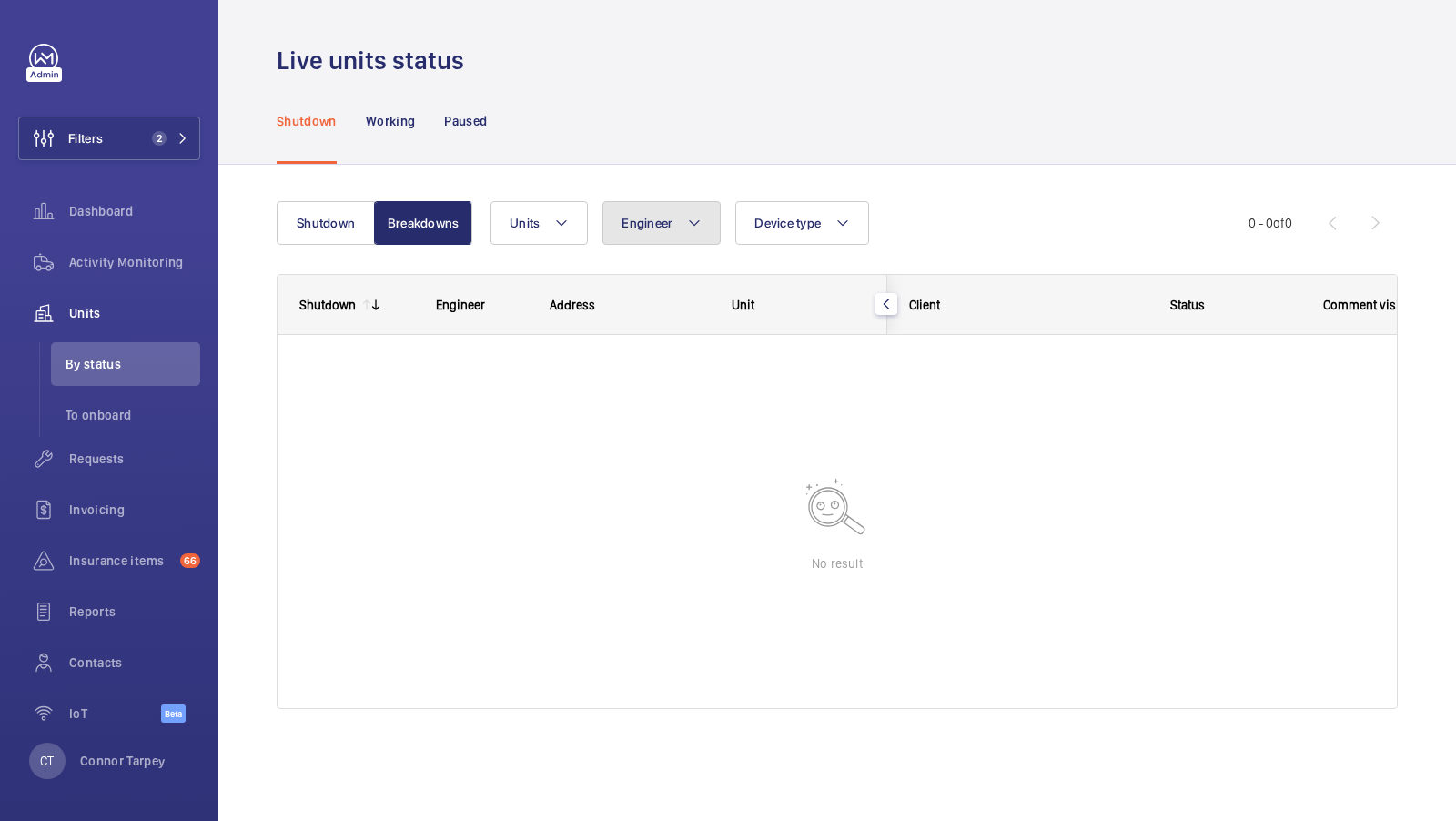 click 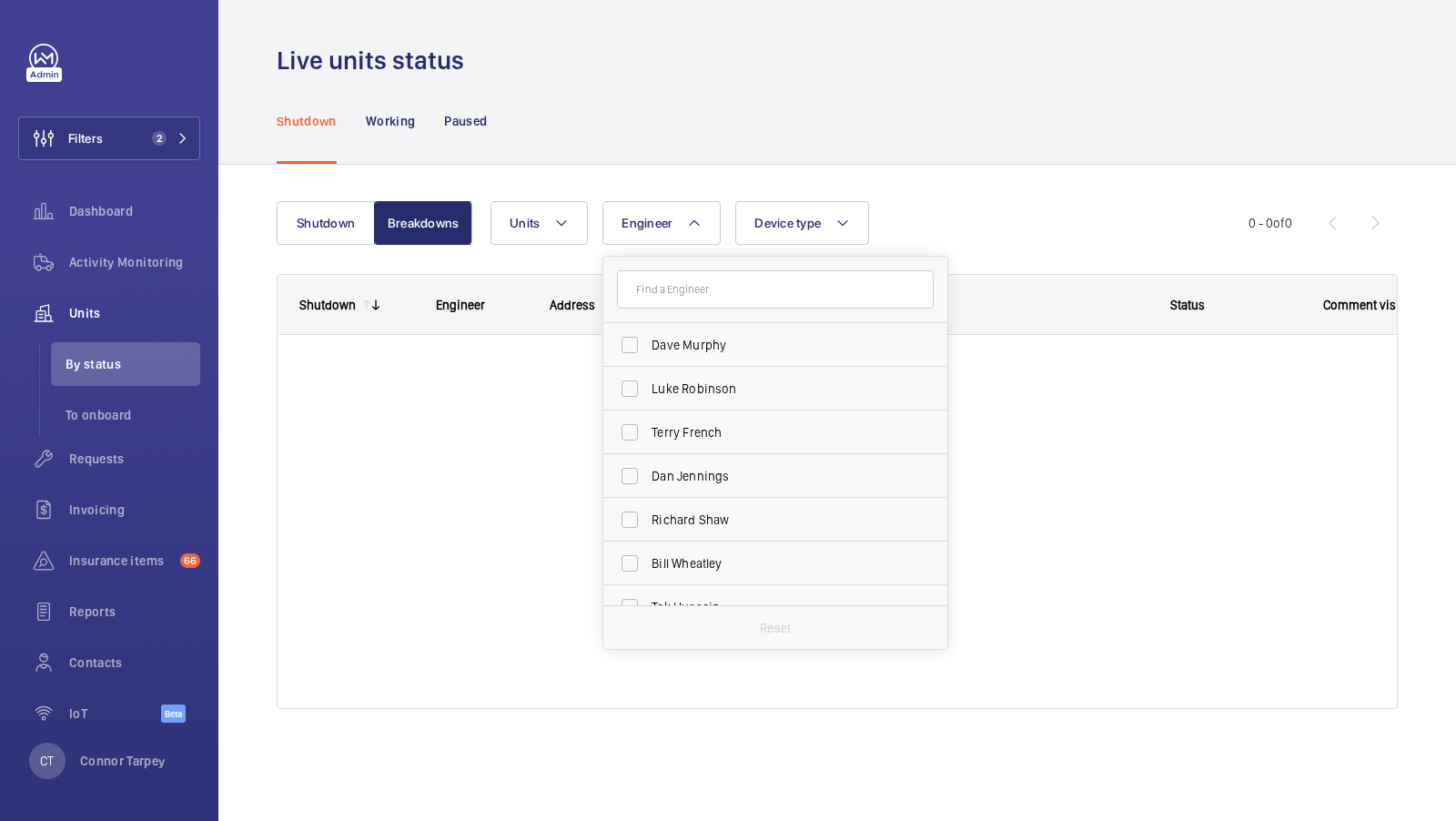 click on "Shutdown Working Paused" 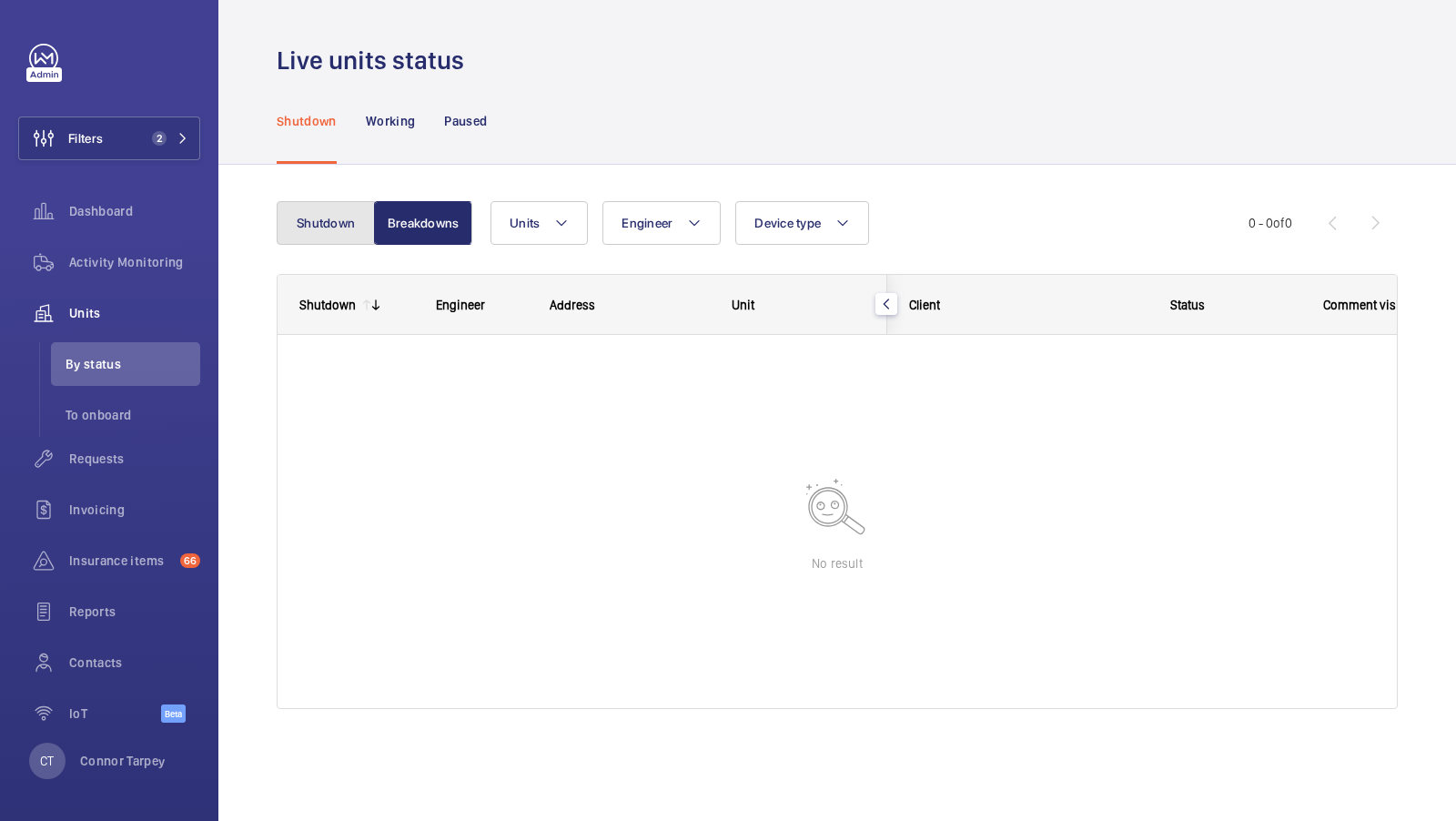 click on "Shutdown" 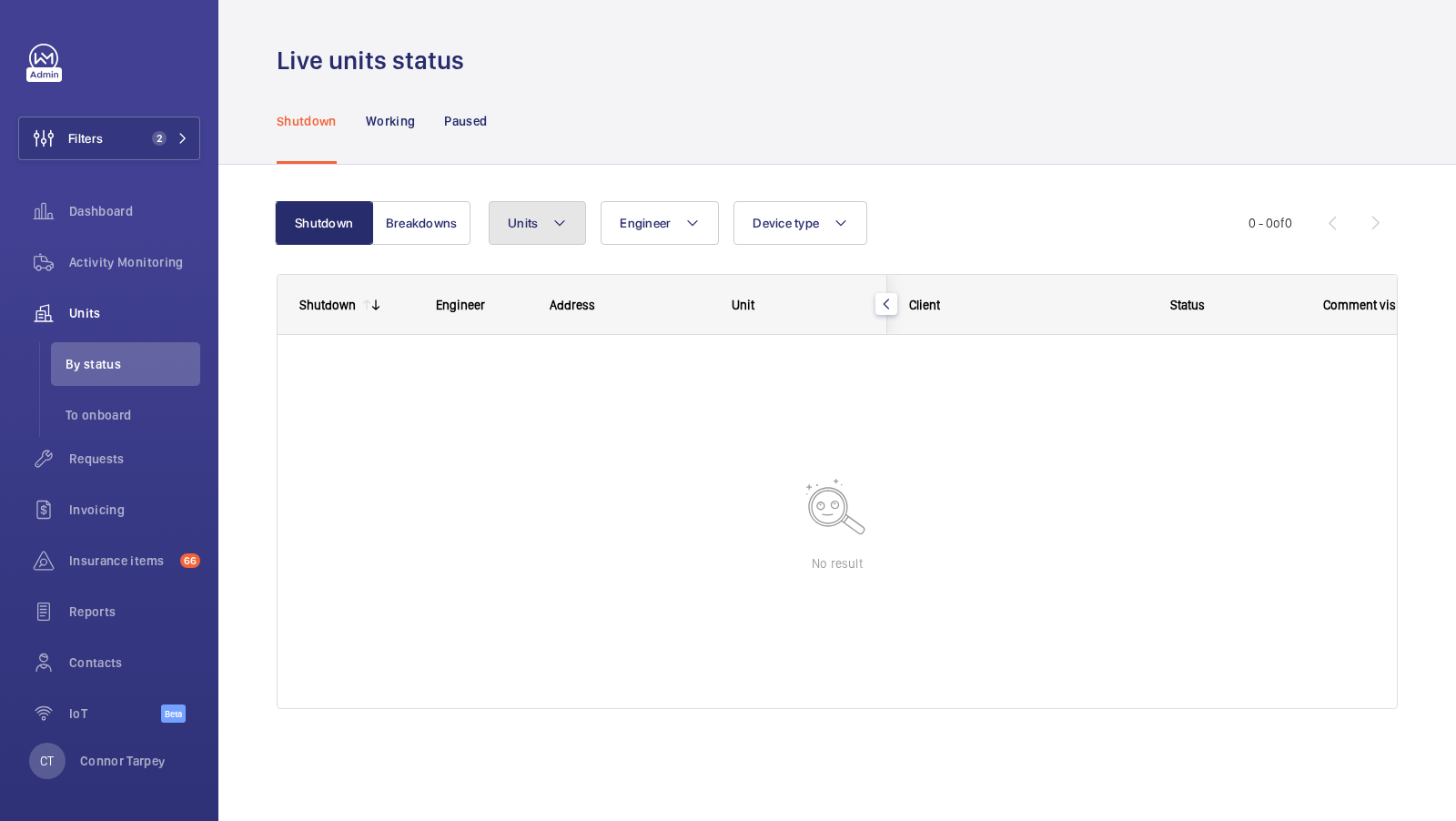 click on "Units" 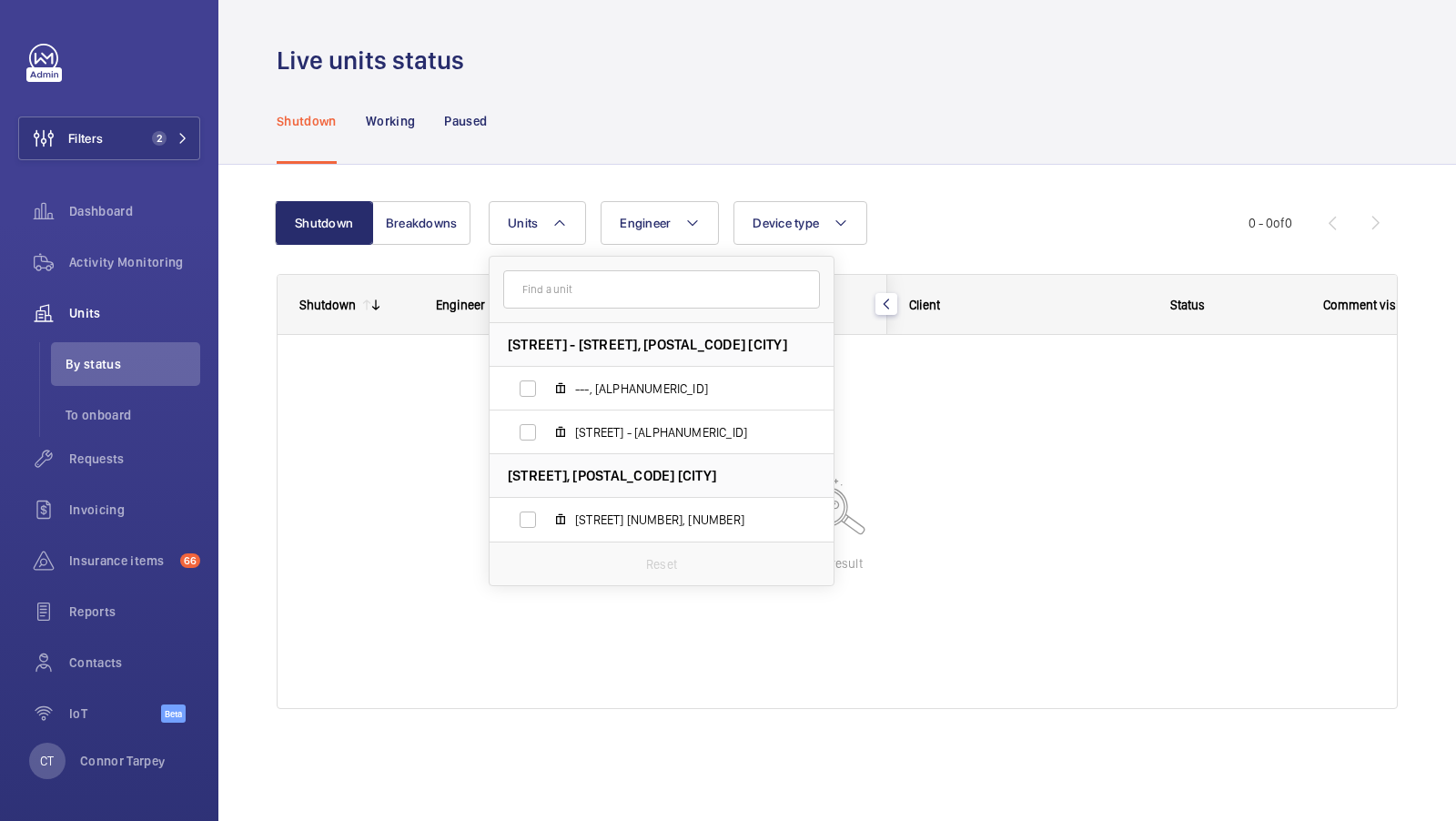 click on "[STREET] - [STREET], [POSTAL_CODE] [CITY] ---, [ALPHANUMERIC_ID] [STREET], [POSTAL_CODE] [CITY] [STREET] [NUMBER], [NUMBER] Reset Engineer Device type More filters Reset all filters 0 - 0  of  0
Shutdown
Engineer
Address
Unit" 